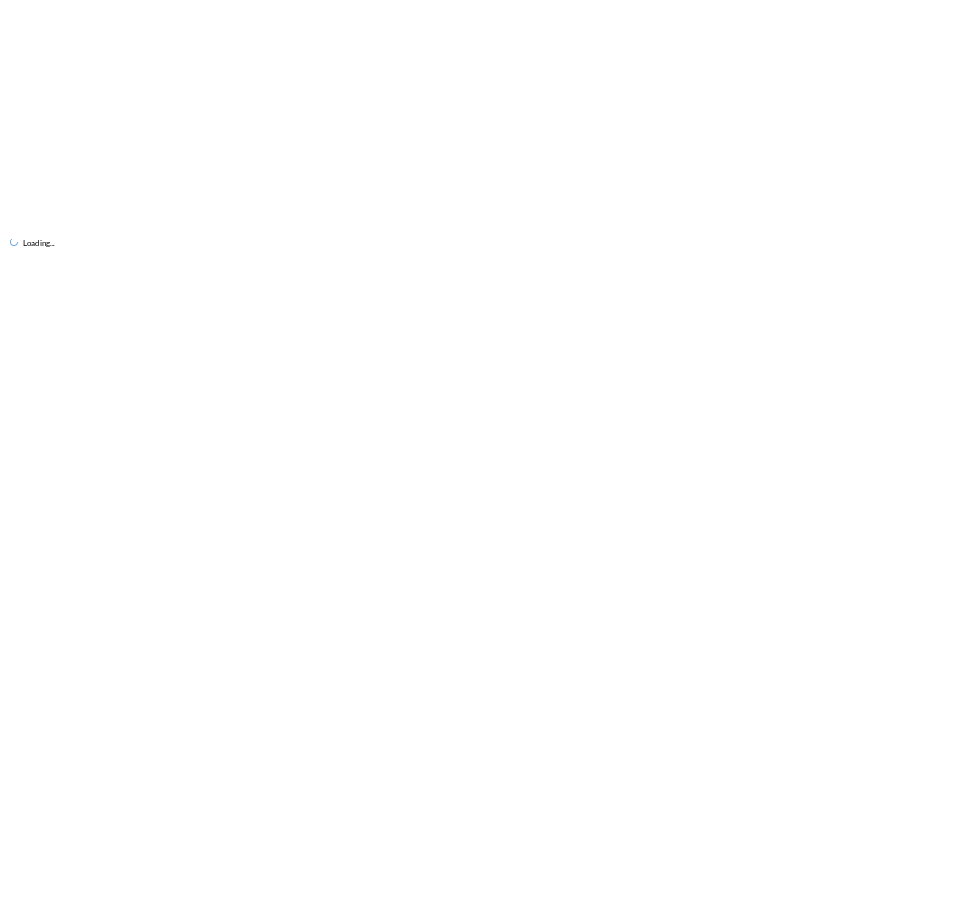 scroll, scrollTop: 0, scrollLeft: 0, axis: both 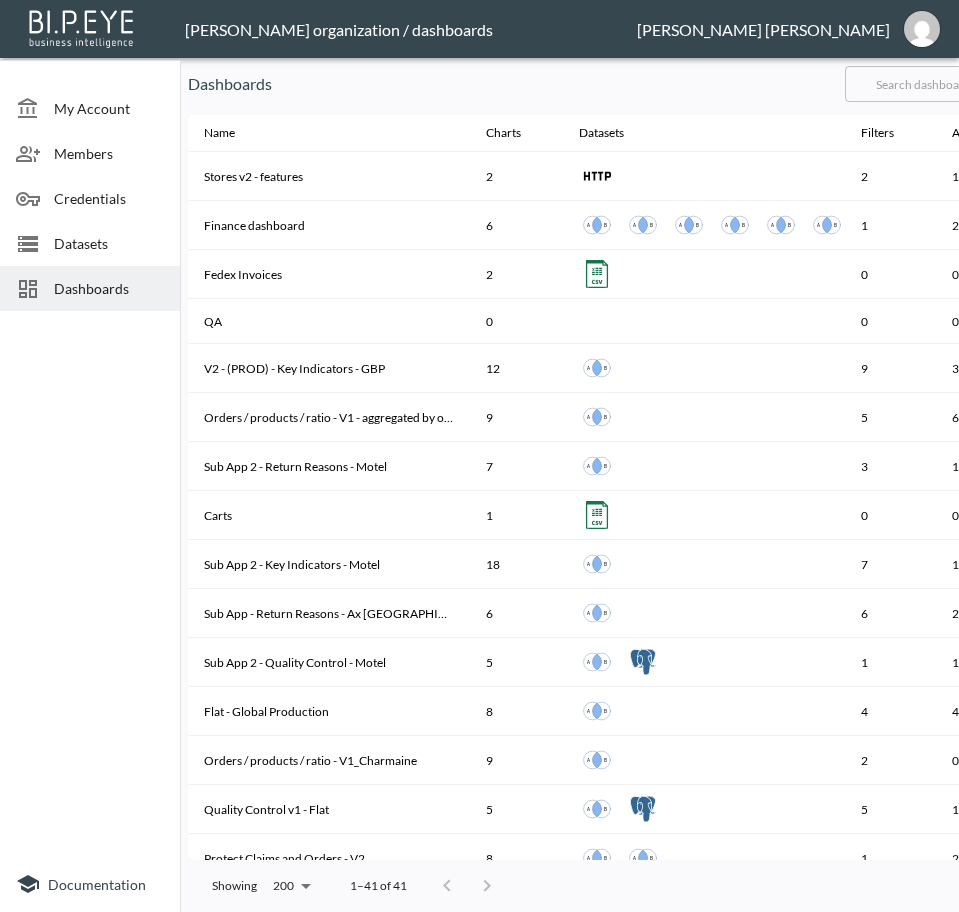 click at bounding box center [926, 84] 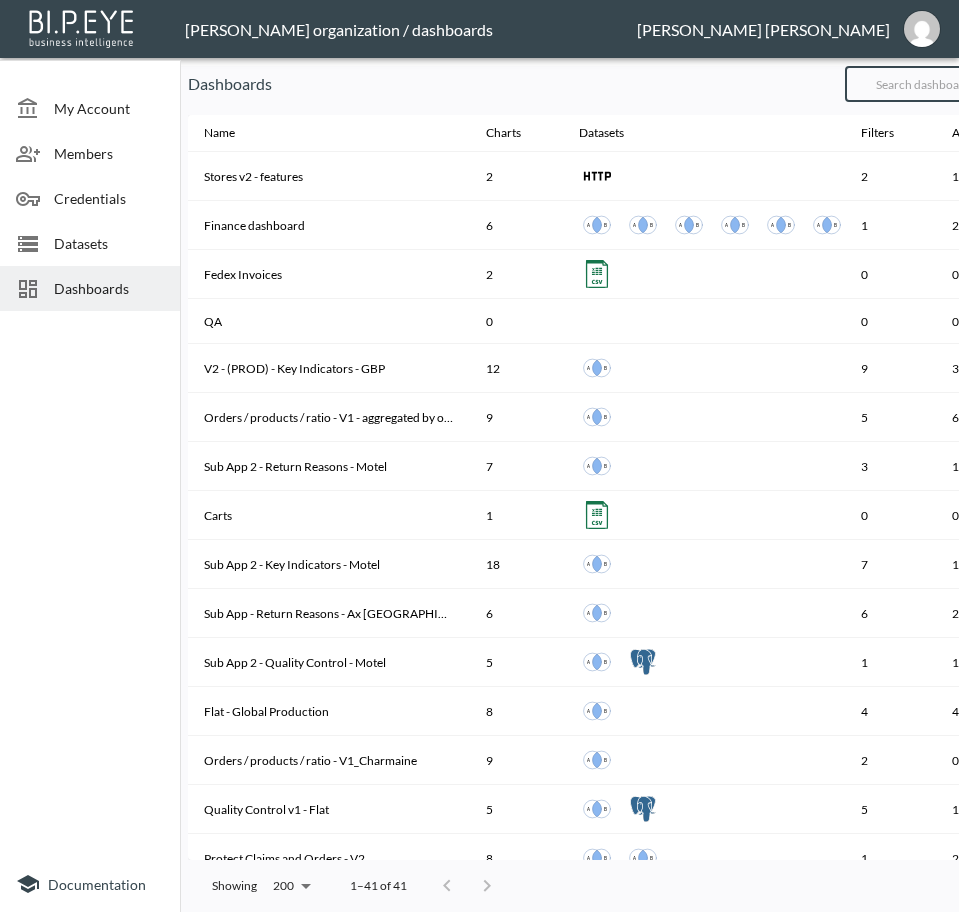 type on "V2" 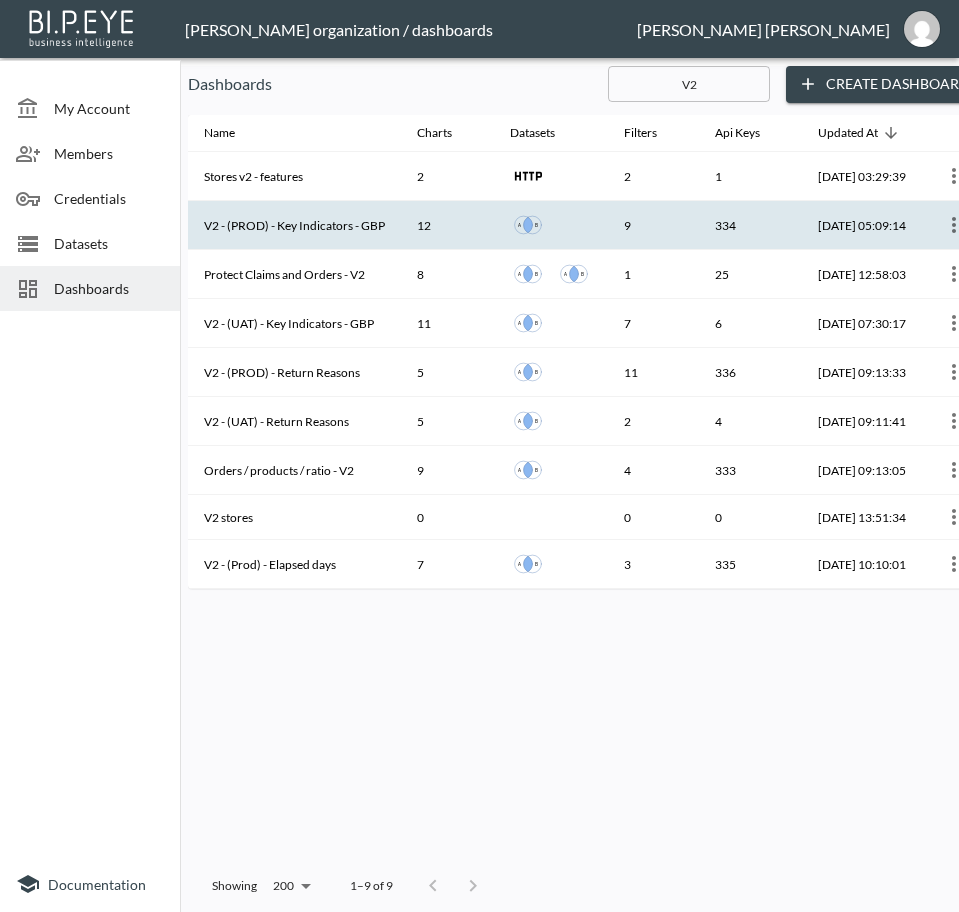 click on "V2 - (PROD) - Key Indicators - GBP" at bounding box center (294, 225) 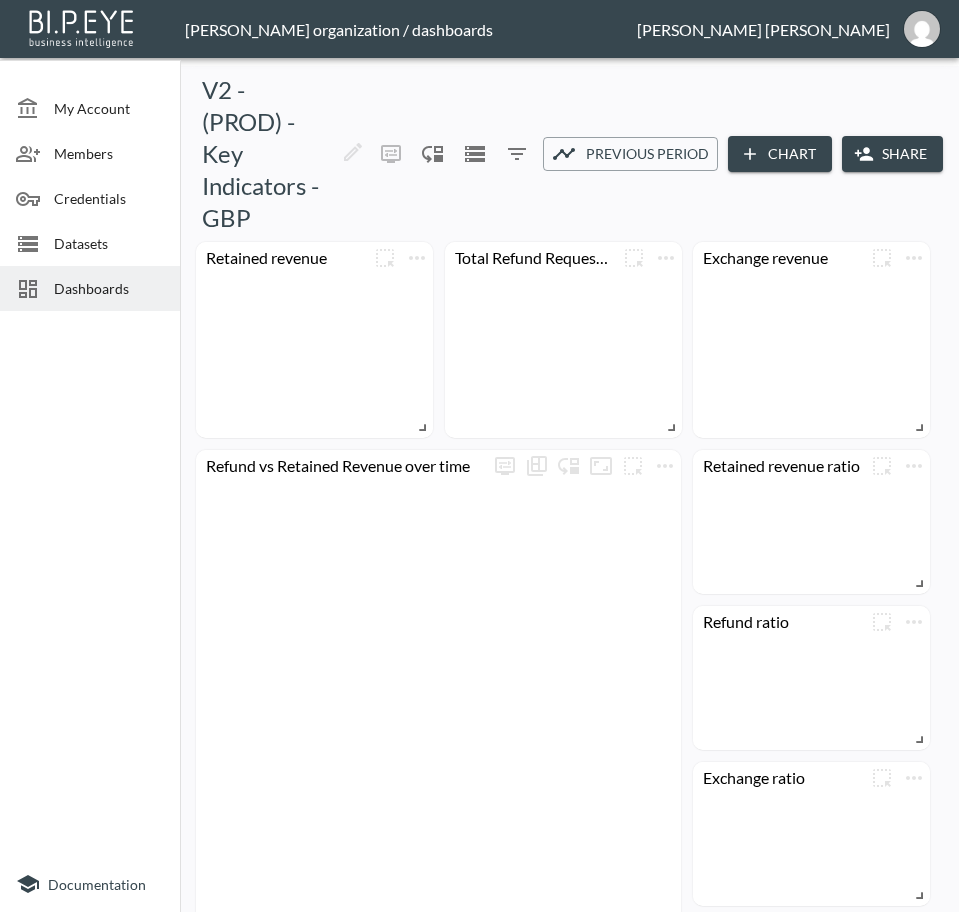 click on "Share" at bounding box center (892, 154) 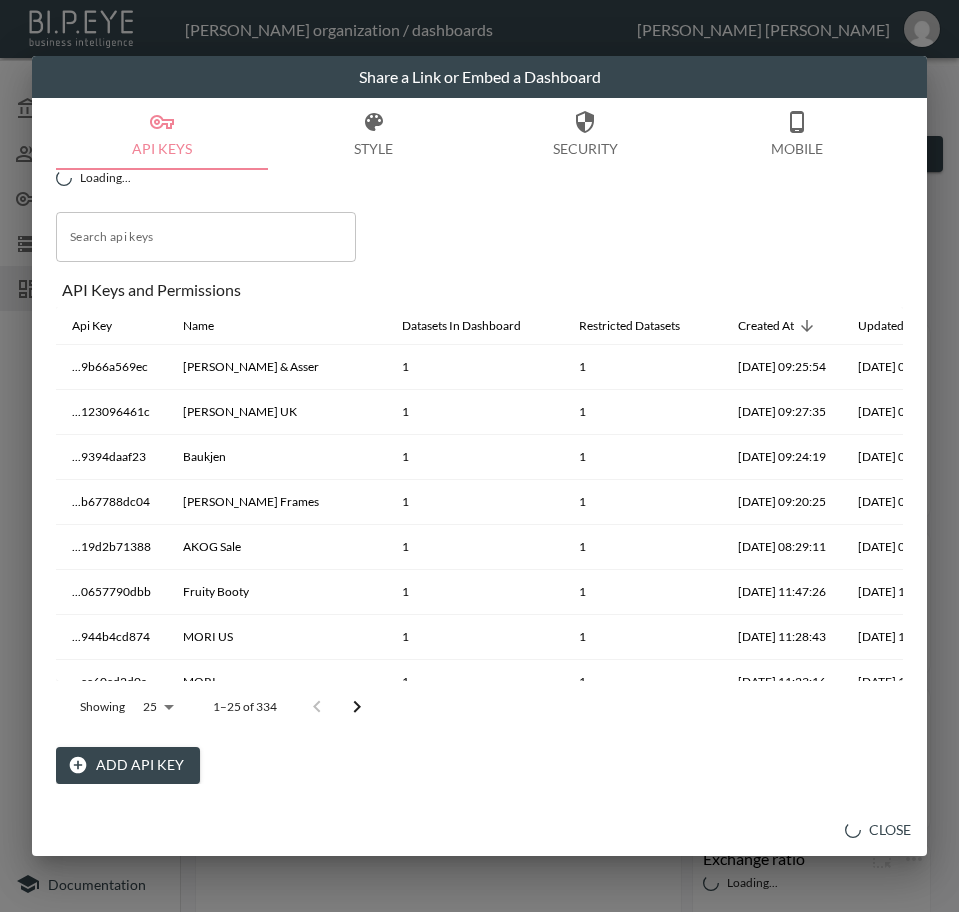 click on "Add API Key" at bounding box center (128, 765) 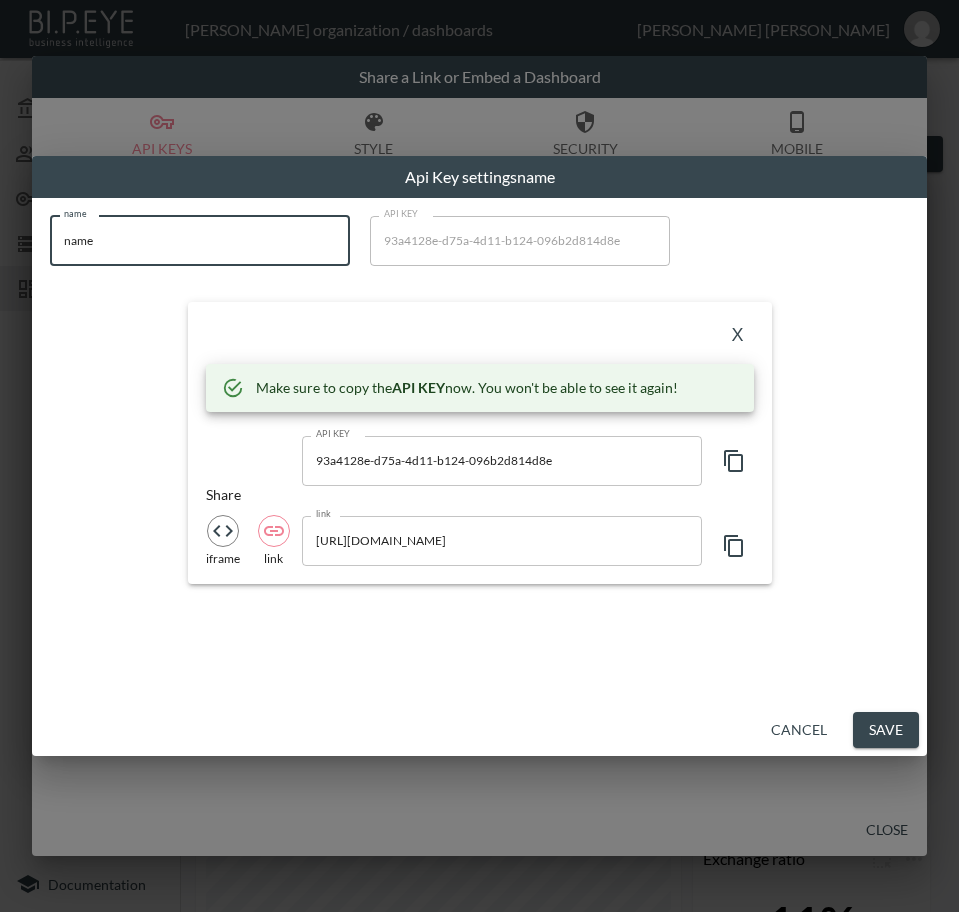 drag, startPoint x: 207, startPoint y: 249, endPoint x: 63, endPoint y: 246, distance: 144.03125 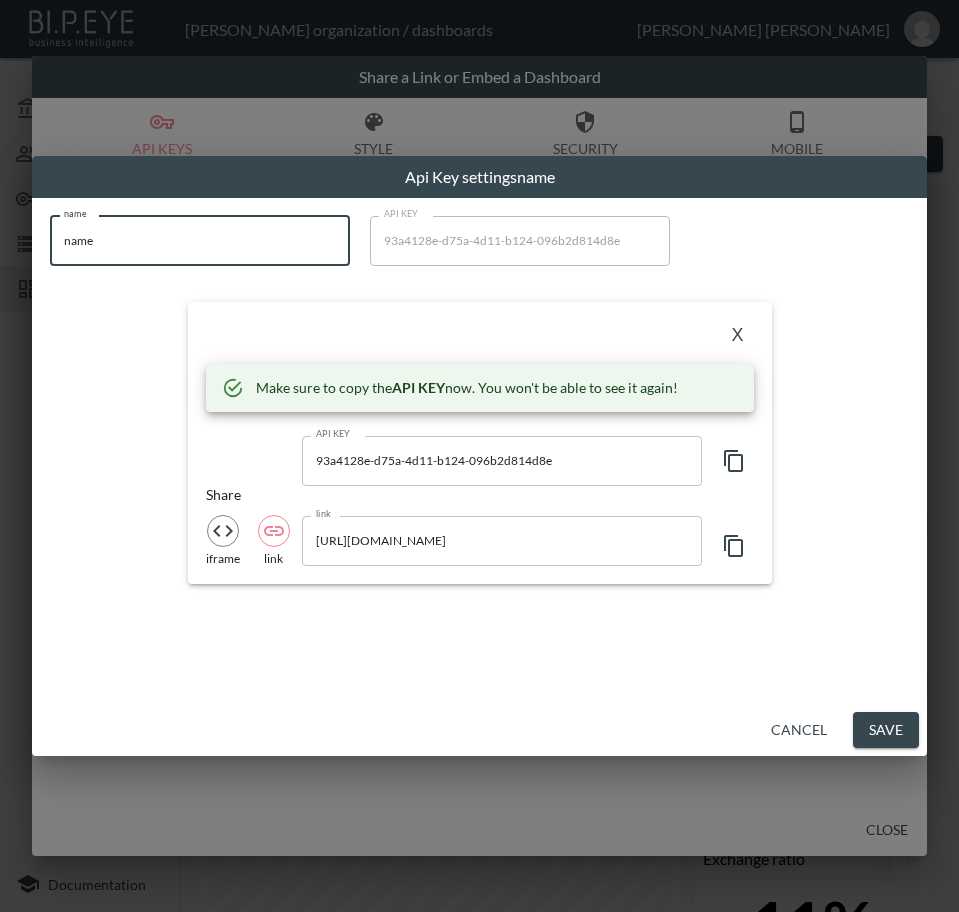 paste on "CouCoo" 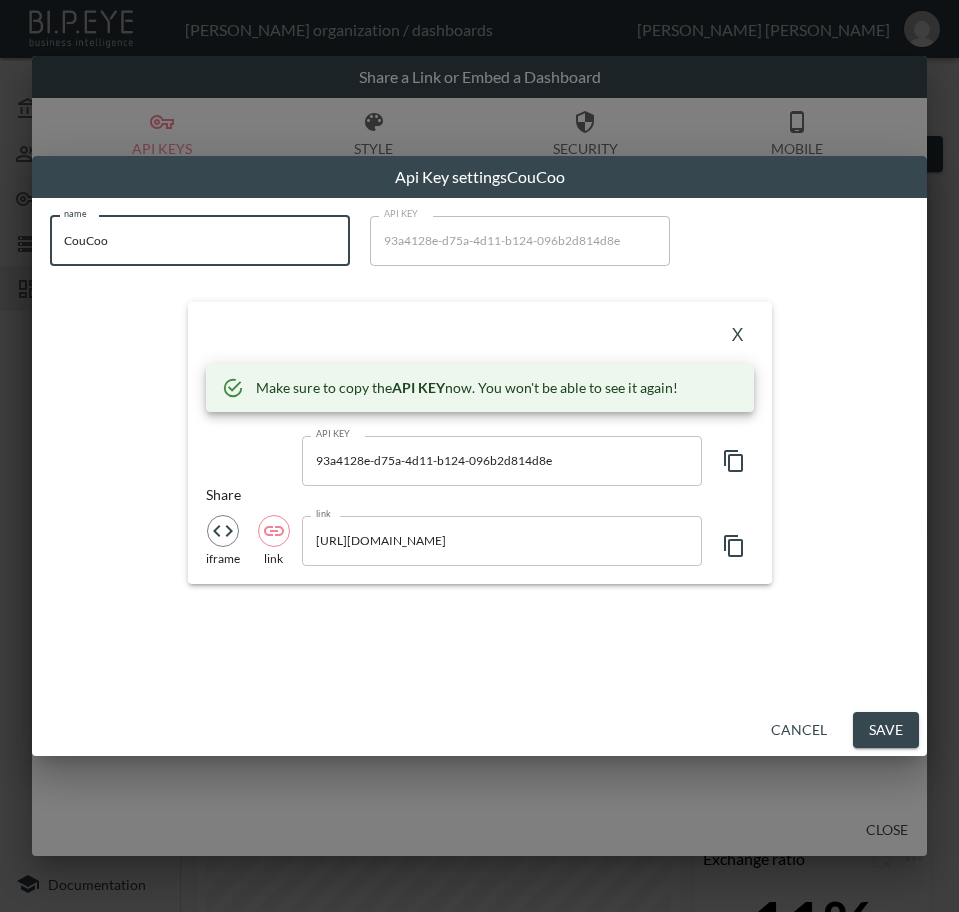 type on "CouCoo" 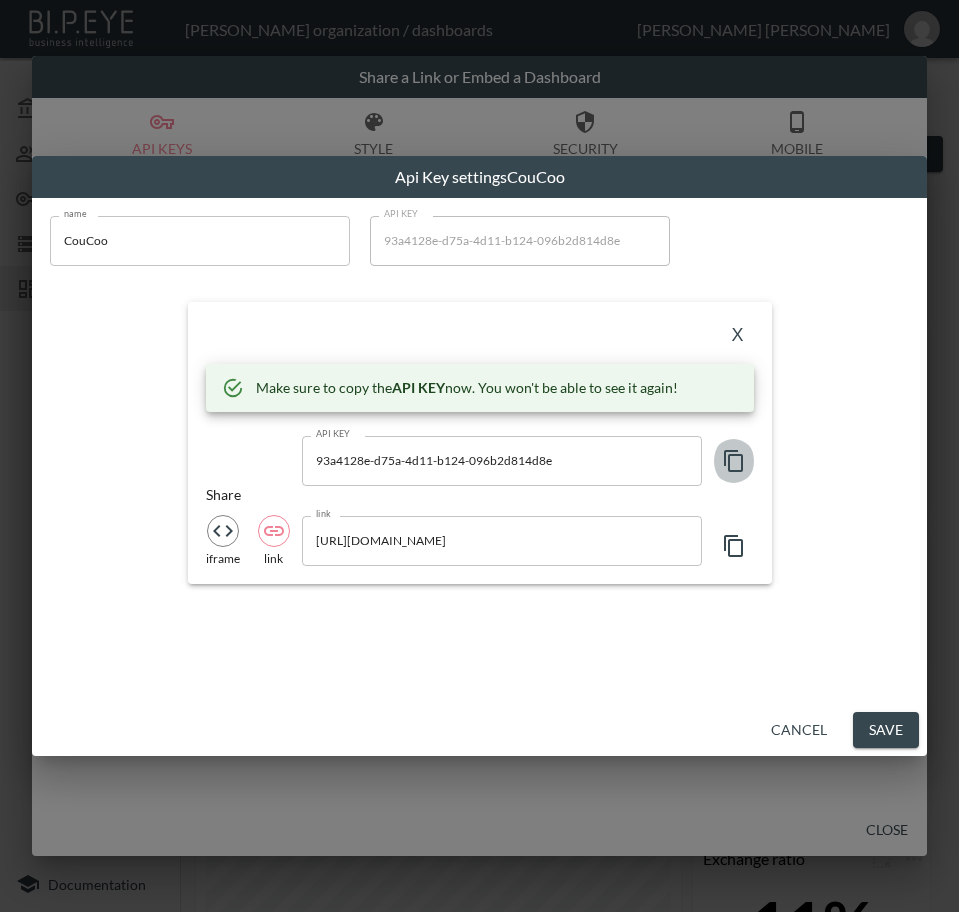 click 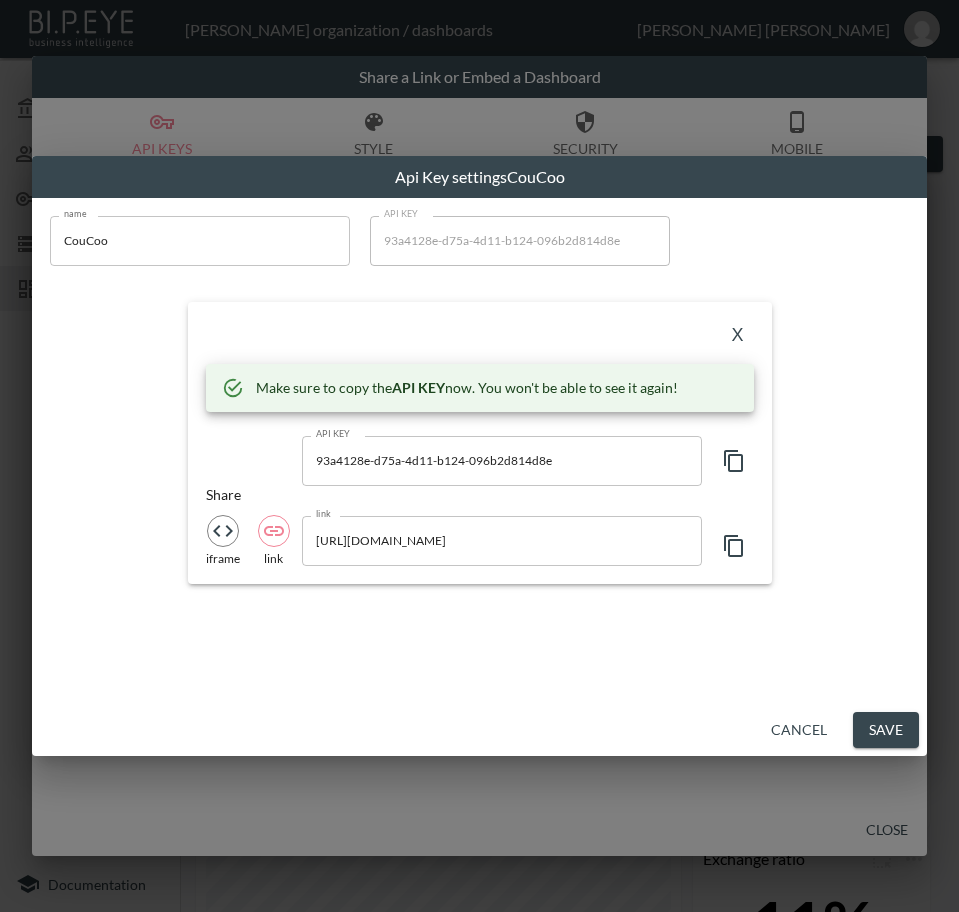 click on "X" at bounding box center [738, 336] 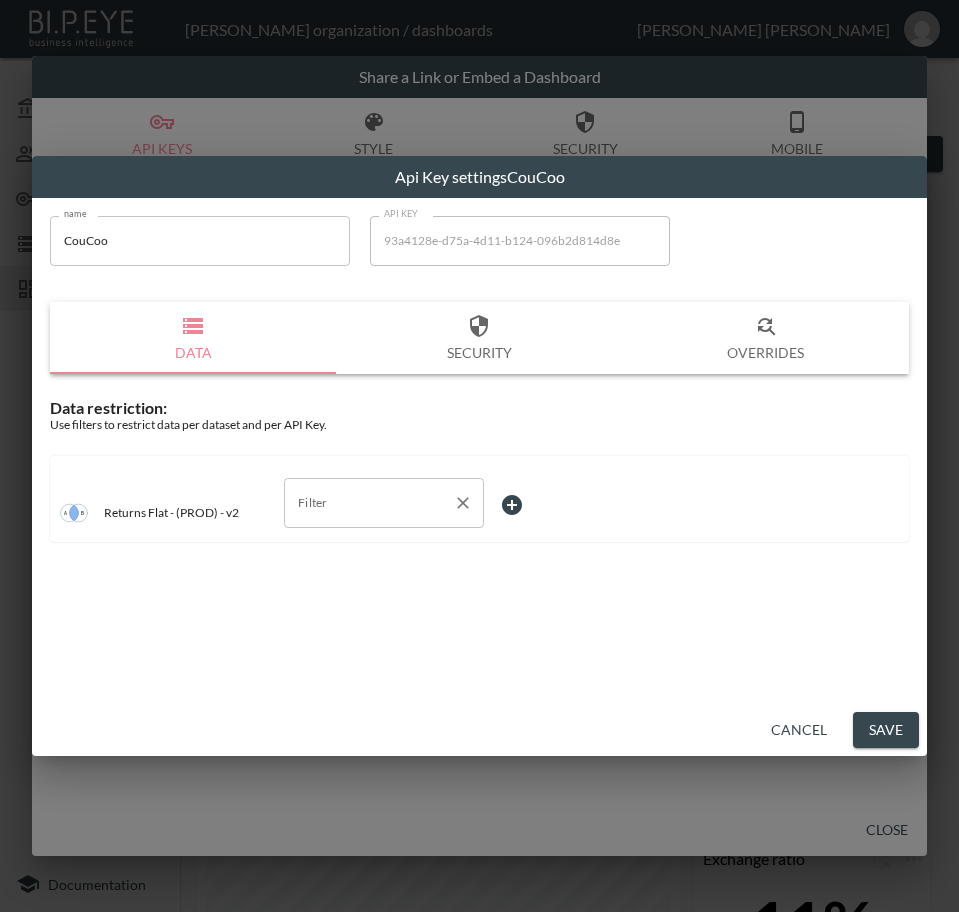 click on "Filter" at bounding box center [369, 503] 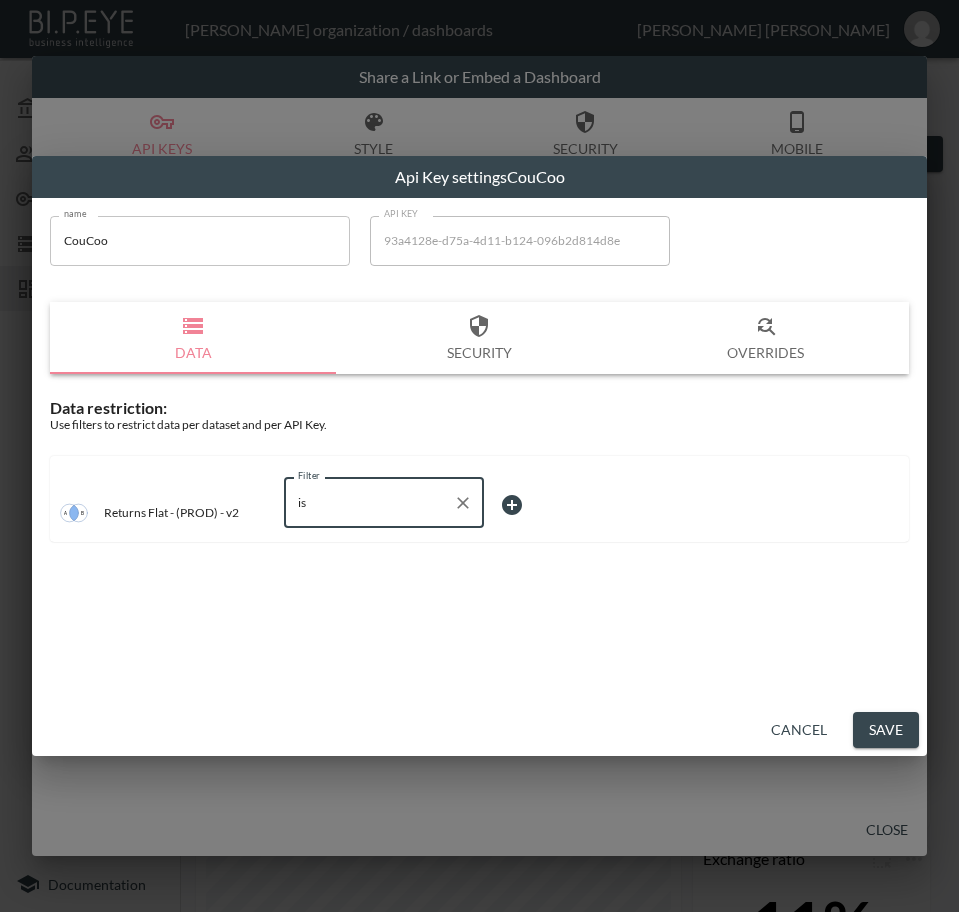 drag, startPoint x: 326, startPoint y: 506, endPoint x: 238, endPoint y: 509, distance: 88.051125 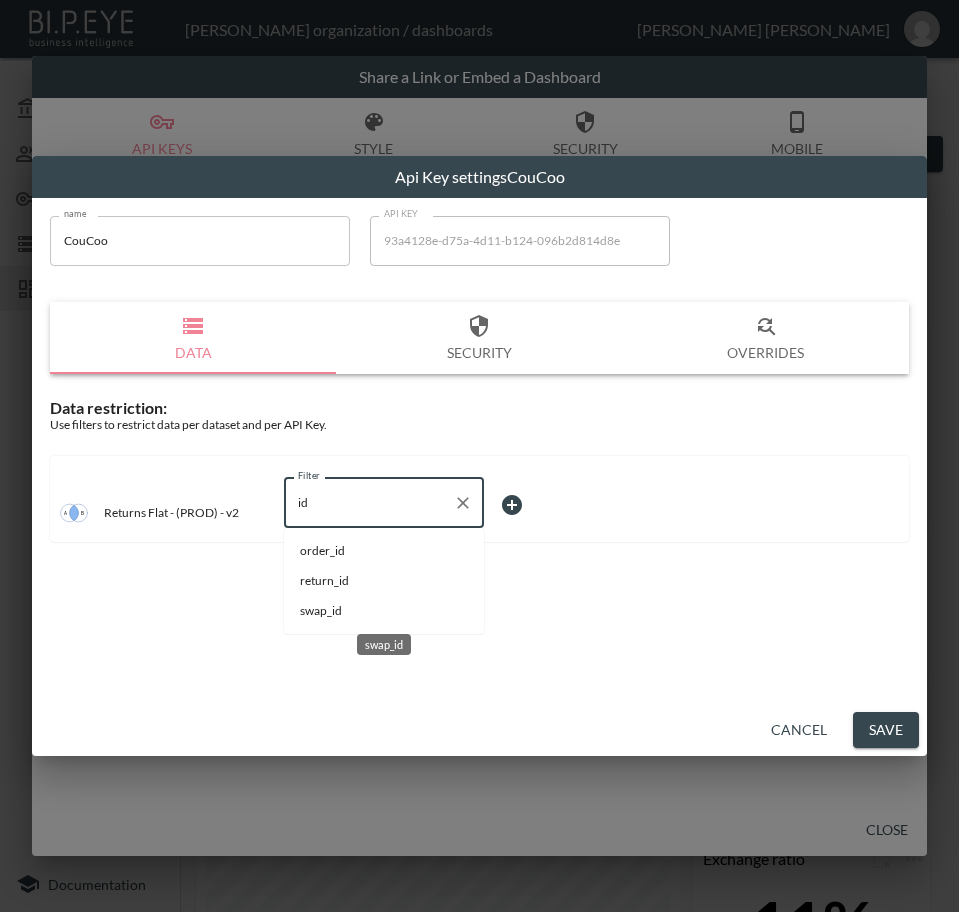 click on "swap_id" at bounding box center (384, 611) 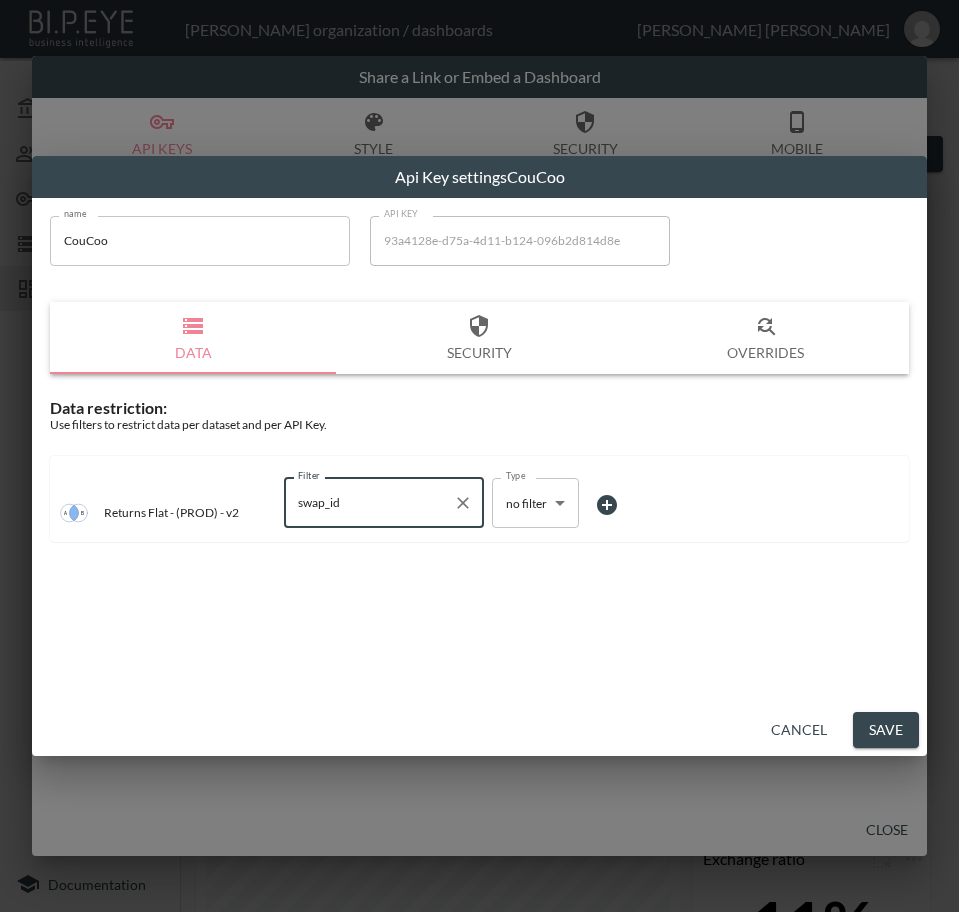 type on "swap_id" 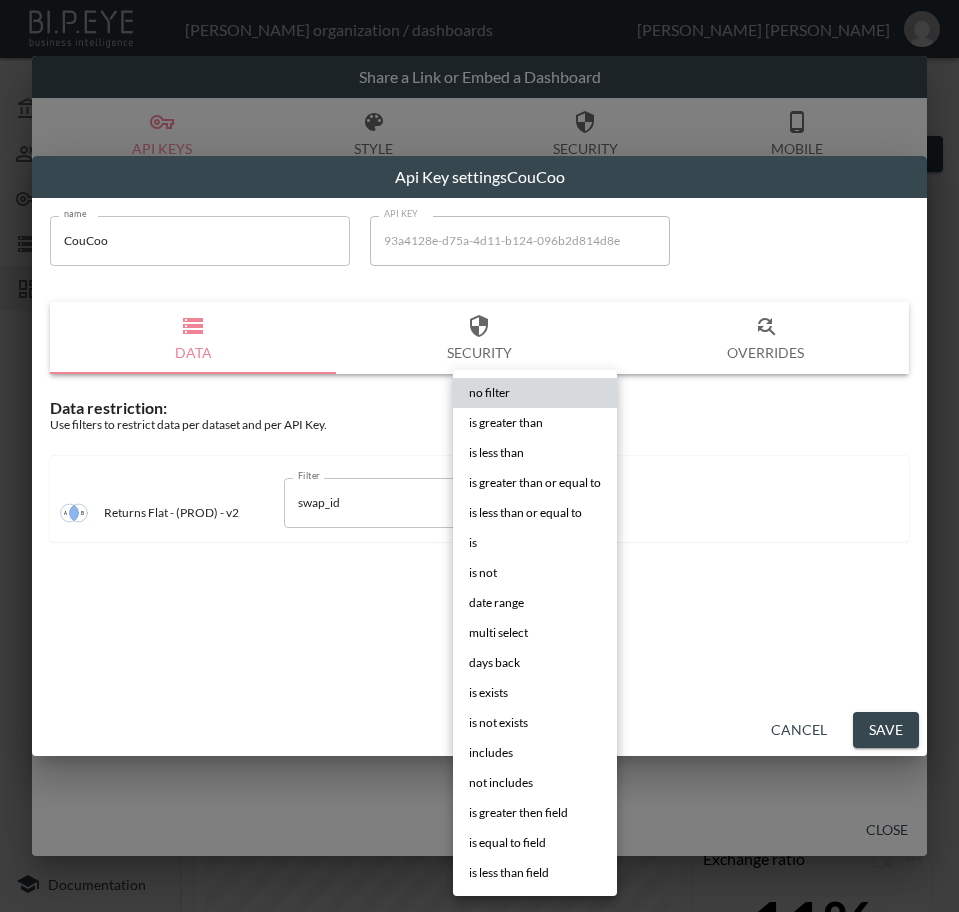 click on "BI.P.EYE, Interactive Analytics Dashboards - app [PERSON_NAME] organization / dashboards [PERSON_NAME] My Account Members Credentials Datasets Dashboards Documentation V2 - (PROD) - Key Indicators - GBP 0 2 Previous period Chart Share created_at   DATE RANGE [DATE]       swap_id   IS ZTM7d9UMGZPBBsI1sBrO   Refund vs Retained Revenue over time     Shopify Order Date Order Name Order Id Status Shipment From Address Country Retained Revenue RMA Shop Later Revenue Shop Now Revenue Refund requested Exchange Revenue Return Type Shipment From Address City Shipping Carrier Shipping Status Customer Currency Updated At Delivered Date Tracking Number Updated At Force Free Shipping Ignore Return Window [DATE]T01:51:42.000Z #39390 11506391646593 created [GEOGRAPHIC_DATA] 0 792 0 0 39 0 Refund [GEOGRAPHIC_DATA] royal-mail label-created GBP [DATE]T09:46:49.210Z null 1752022907963 [DATE]T11:13:28.000Z #37265 11443746701697 created [GEOGRAPHIC_DATA] 0 794 0 0 21 0 Refund Liverpool own label-created GBP null 1752022893534 0 0" at bounding box center (479, 456) 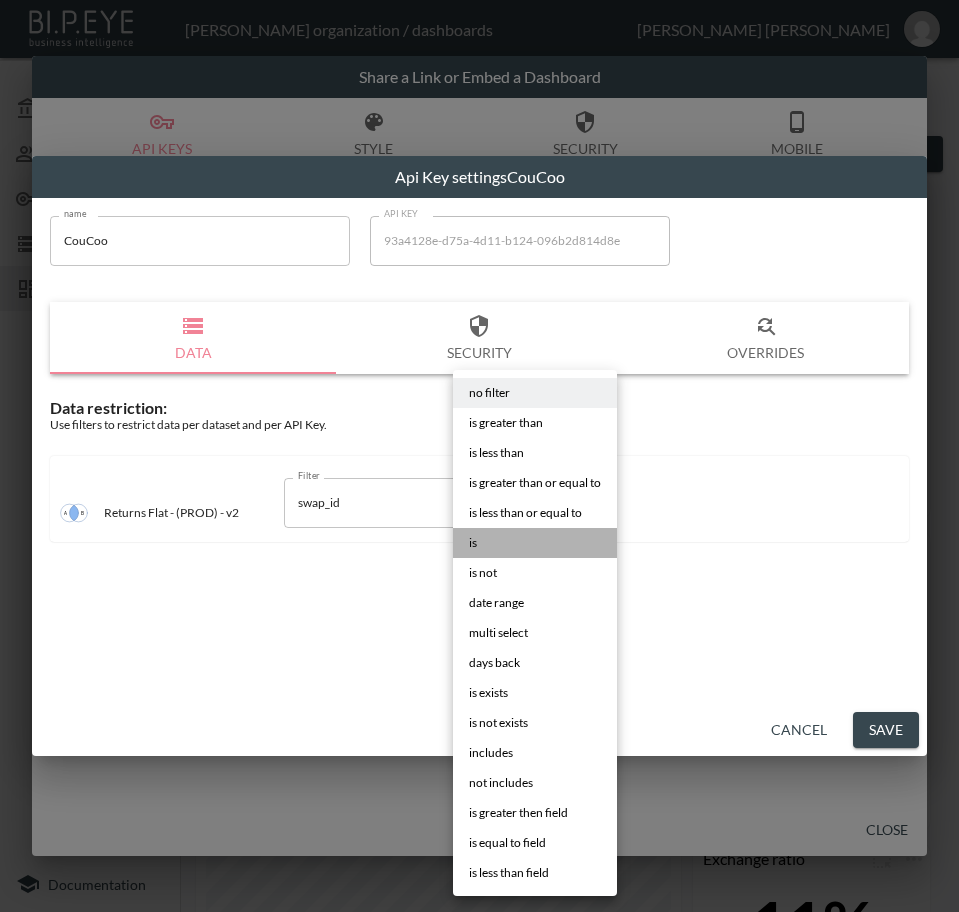 click on "is" at bounding box center [535, 543] 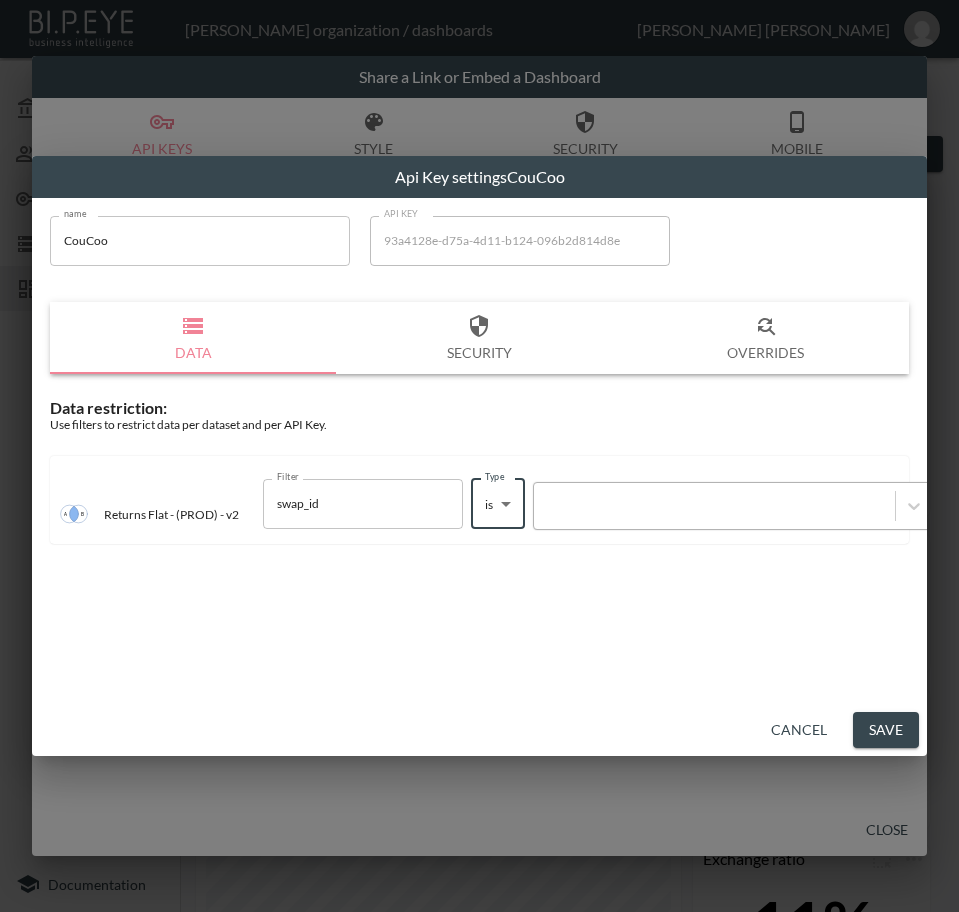 click at bounding box center [714, 505] 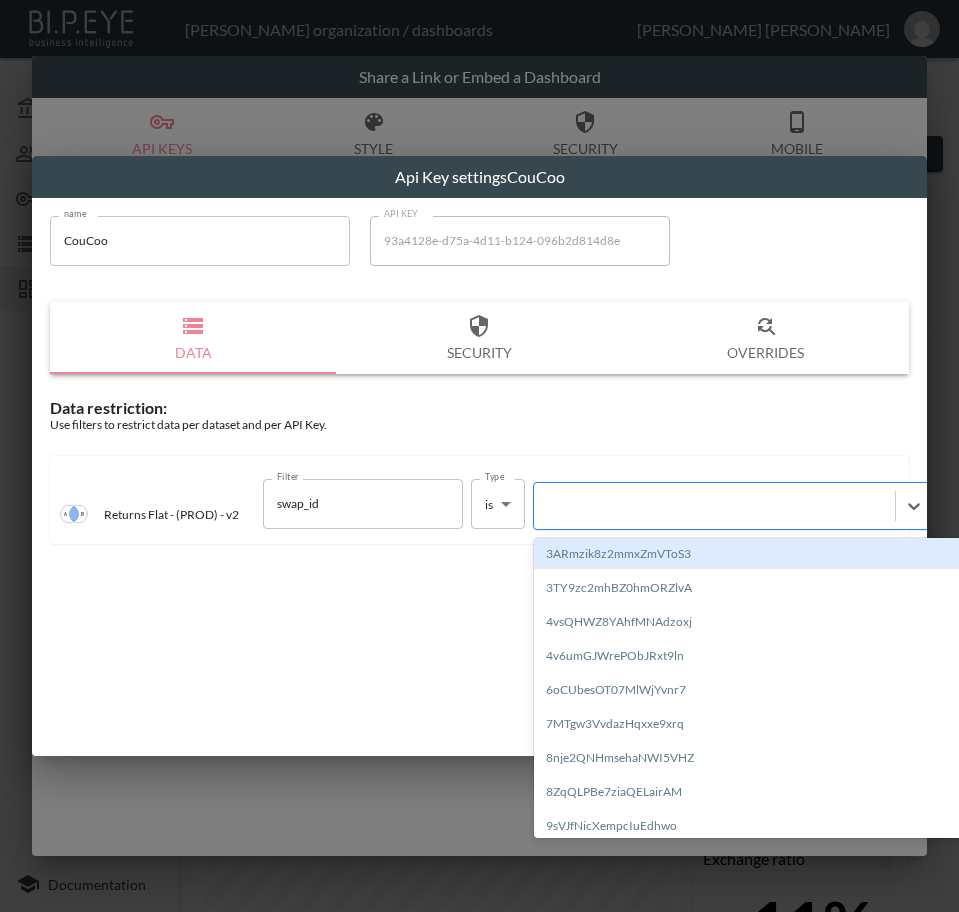 paste on "zMhsAfPM9ypCLo9BscU8" 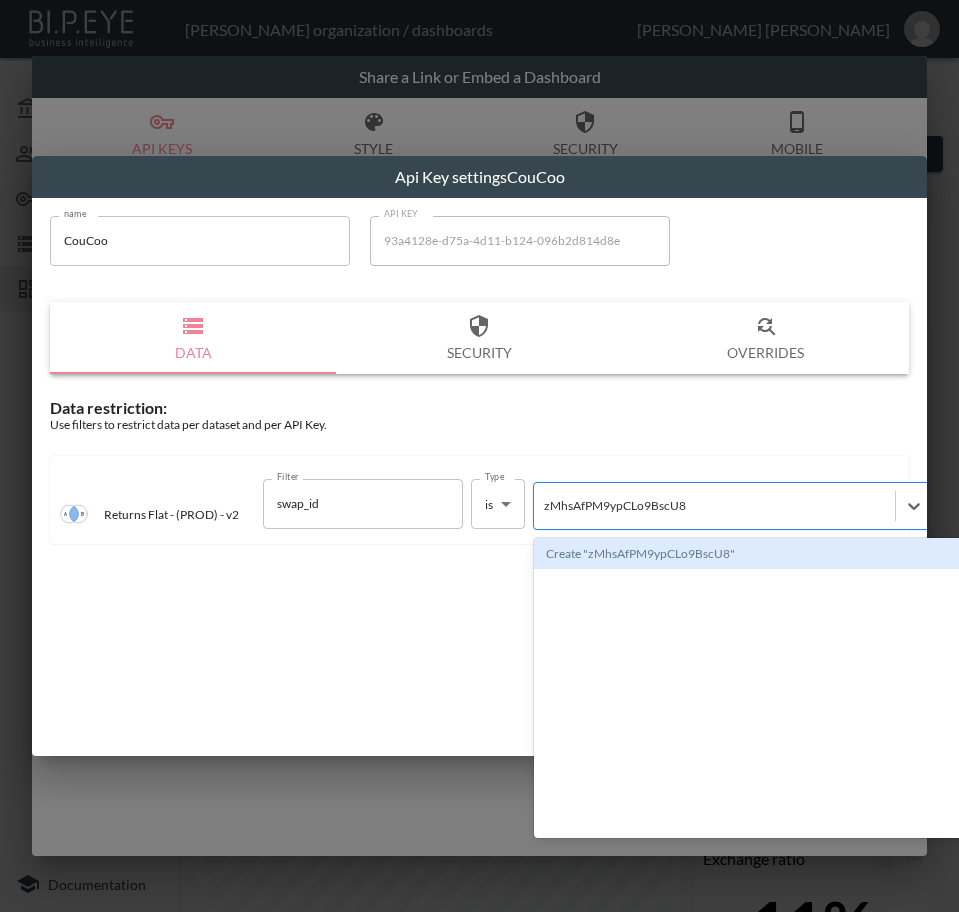 type 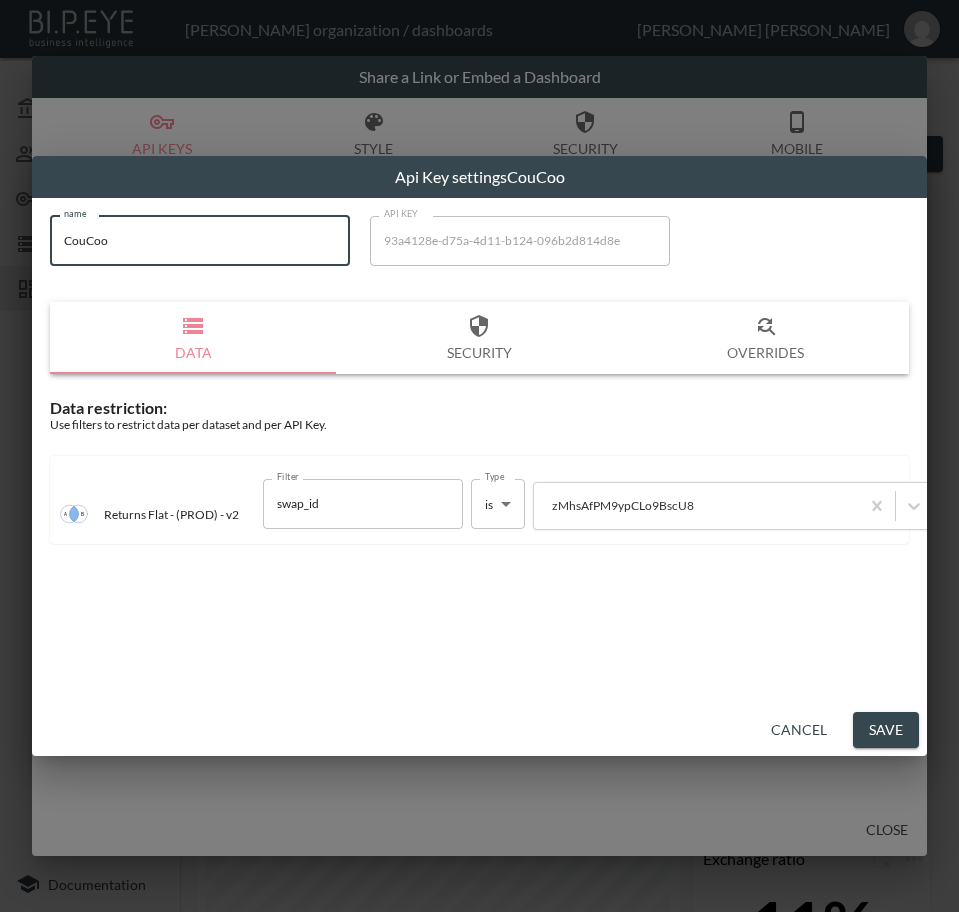 drag, startPoint x: 216, startPoint y: 240, endPoint x: -1, endPoint y: 240, distance: 217 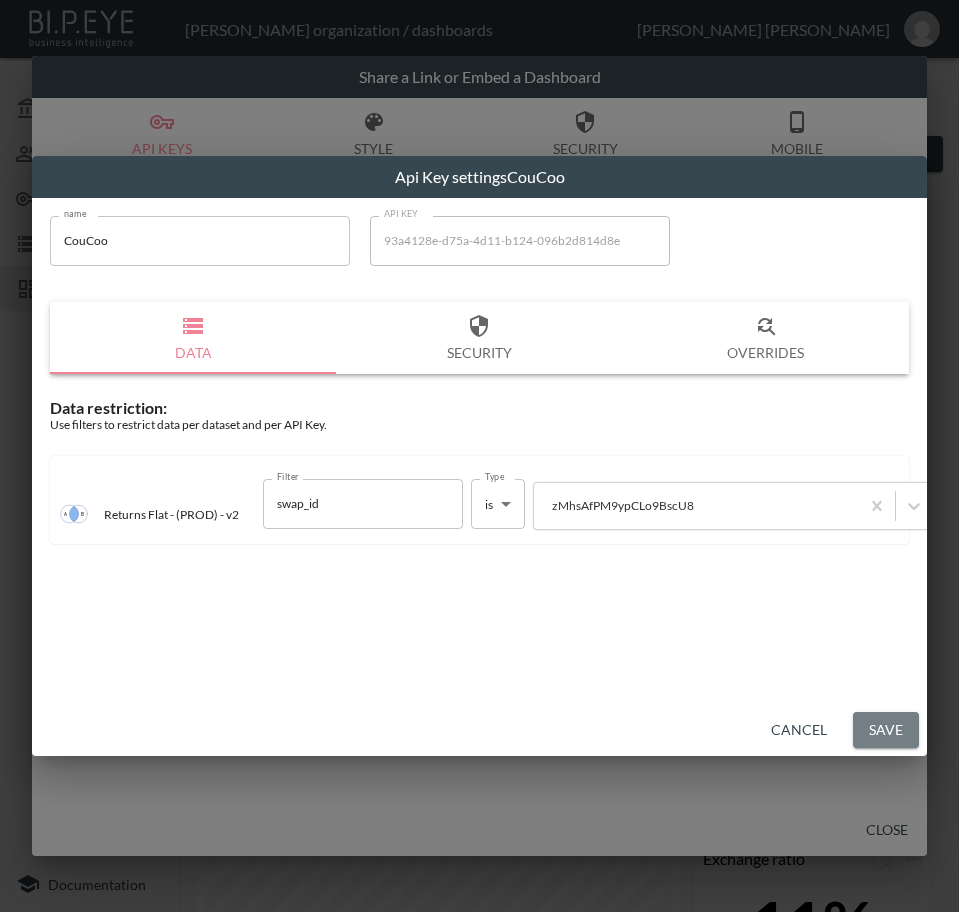 click on "Save" at bounding box center (886, 730) 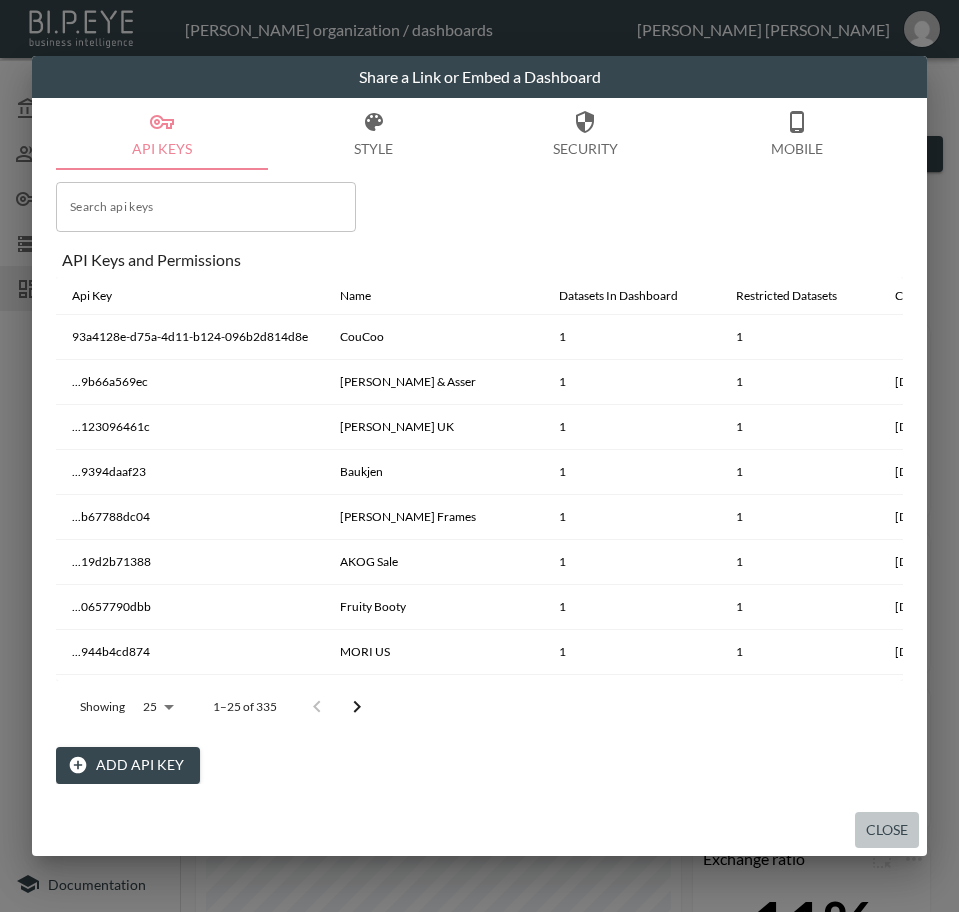 click on "Close" at bounding box center [887, 830] 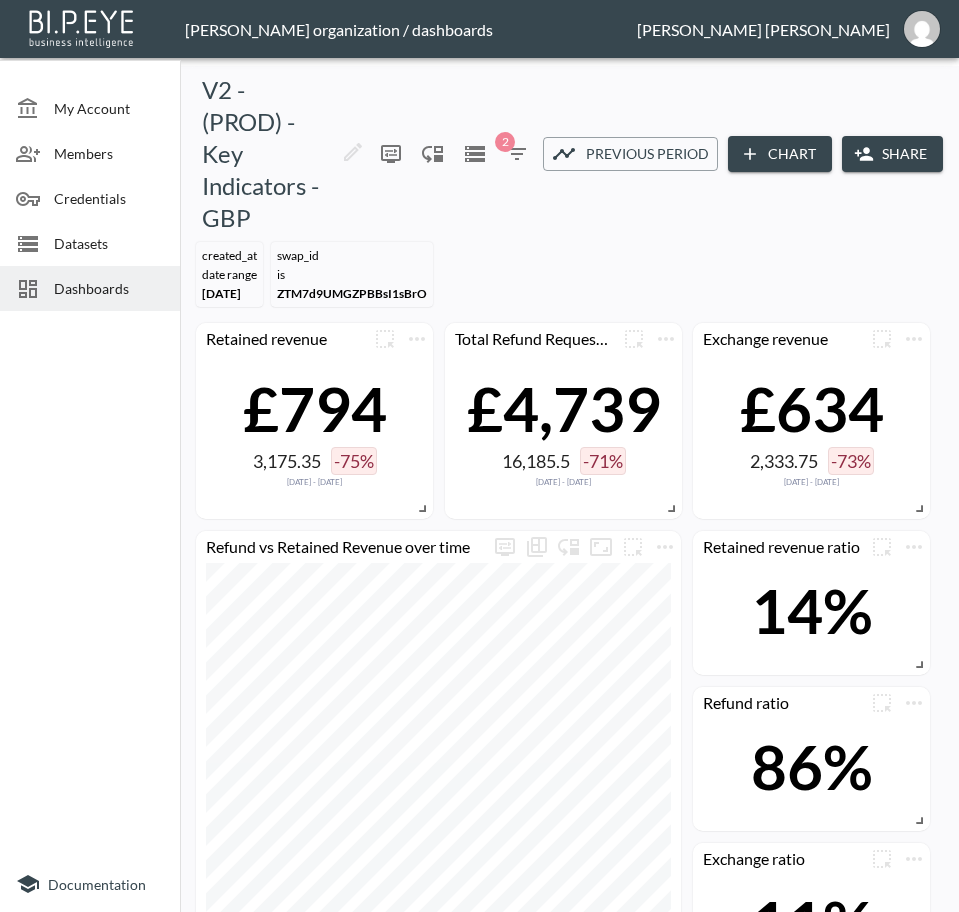 click on "Dashboards" at bounding box center [109, 288] 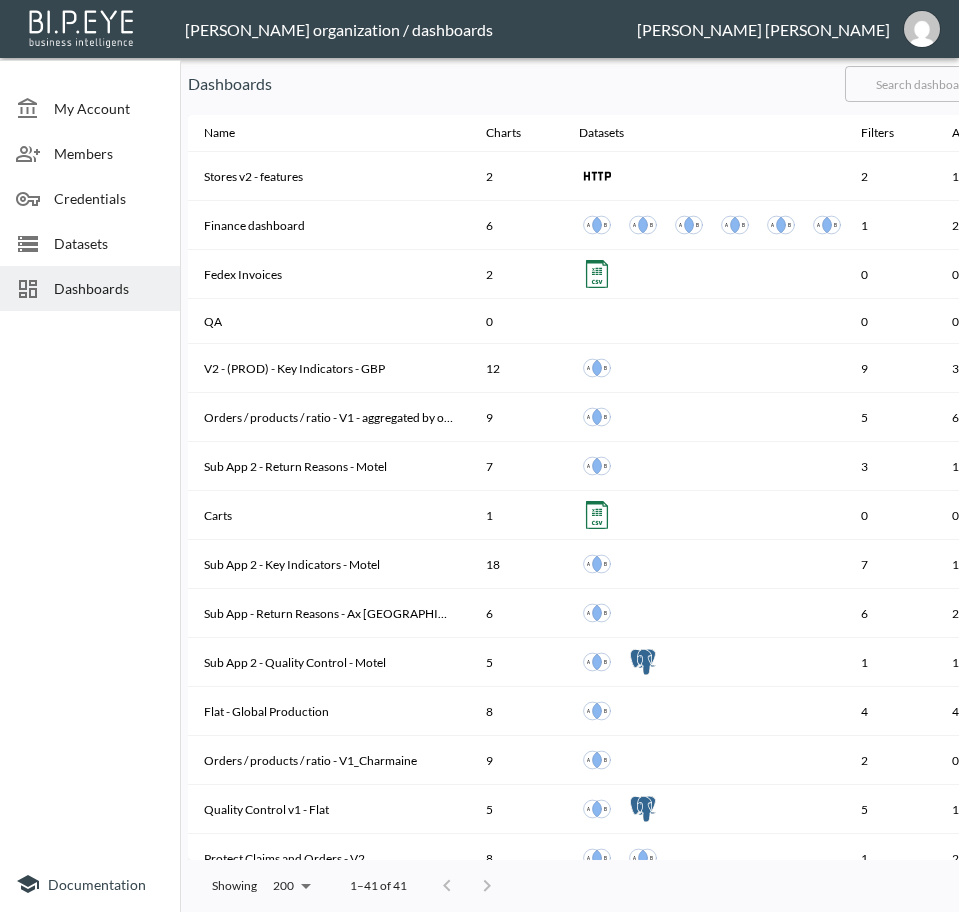 click at bounding box center [926, 84] 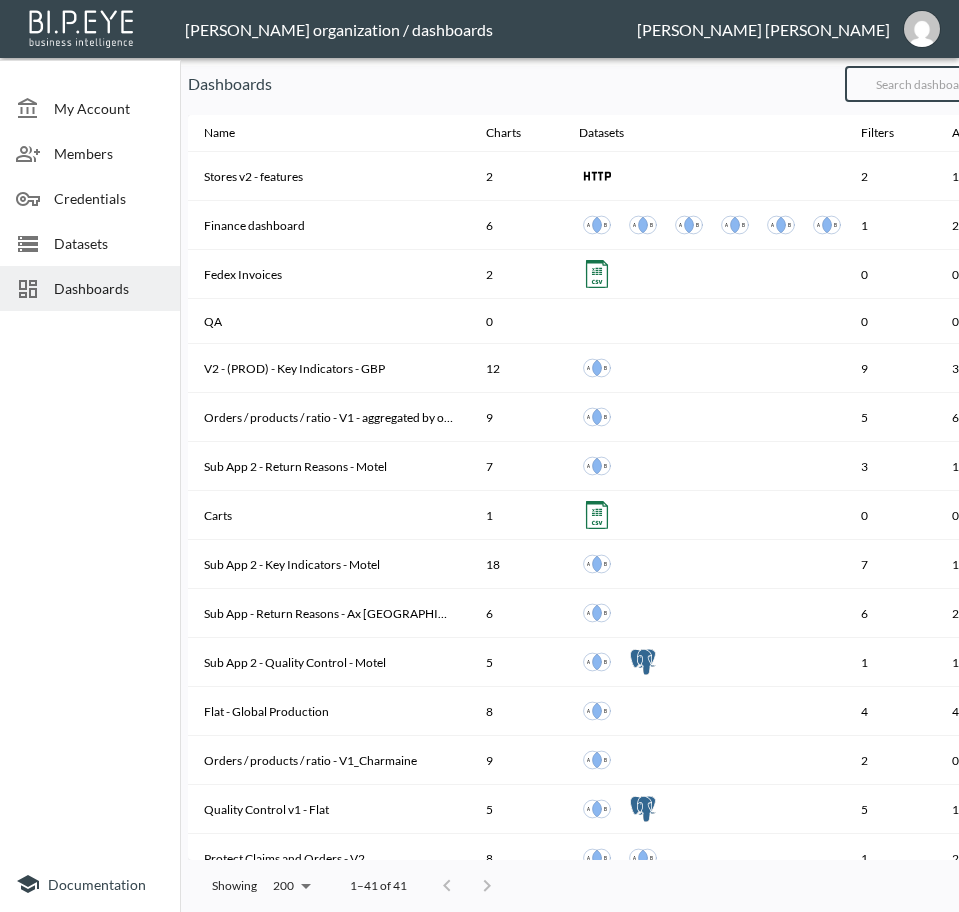 click at bounding box center [926, 84] 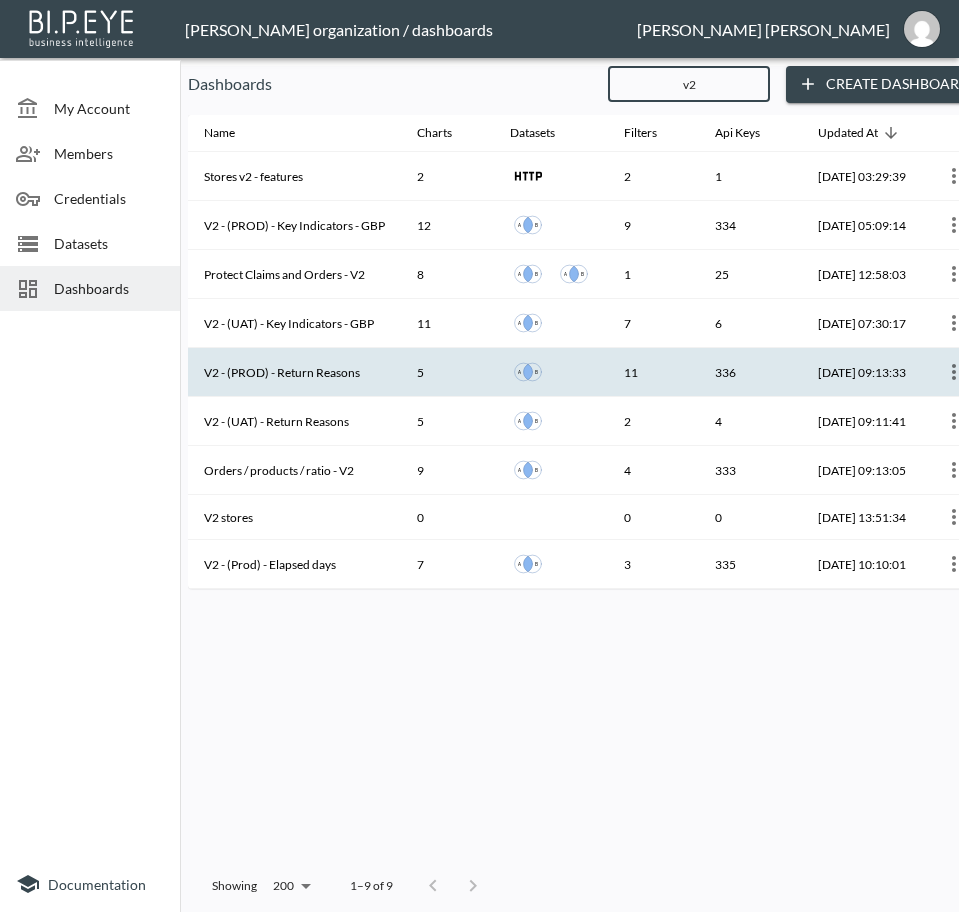 type on "v2" 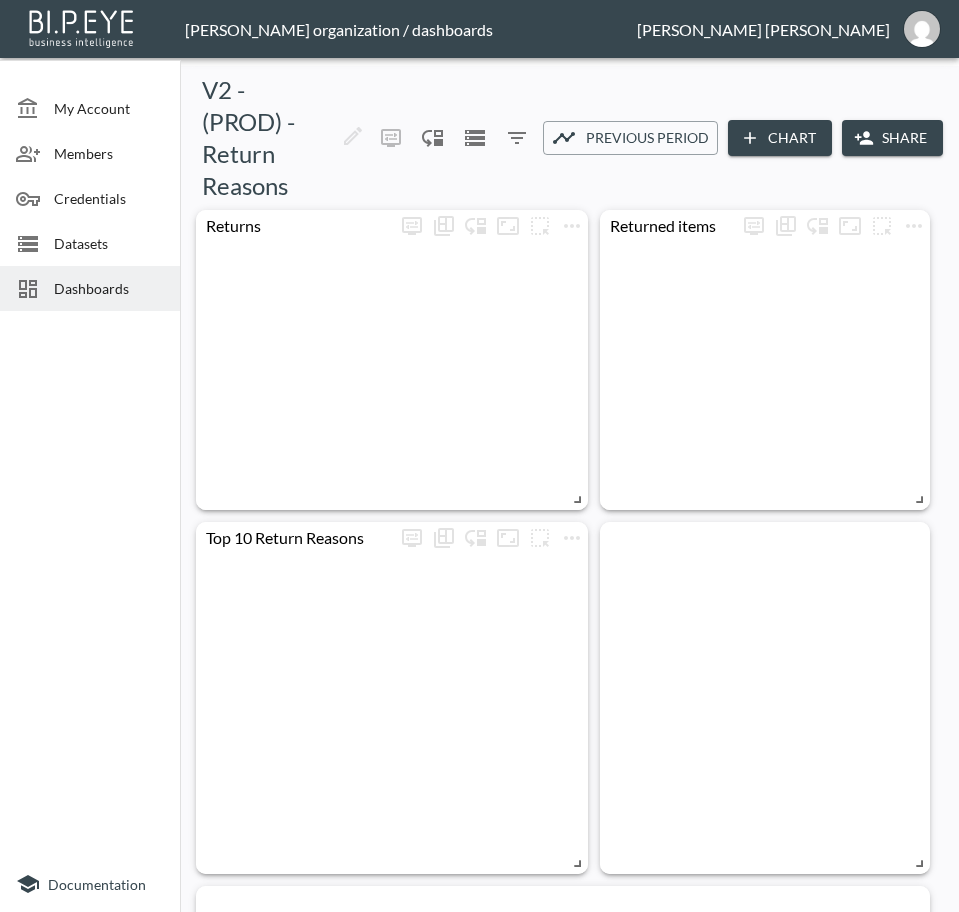 click on "Share" at bounding box center (892, 138) 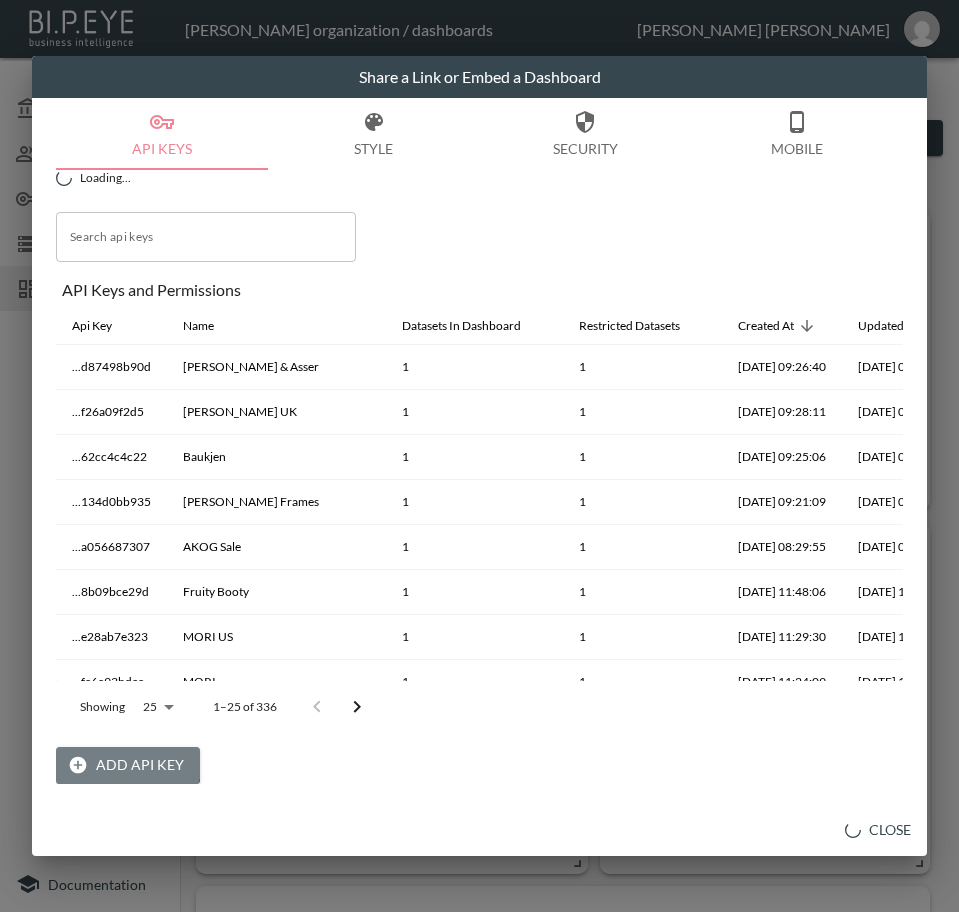 click on "Add API Key" at bounding box center [128, 765] 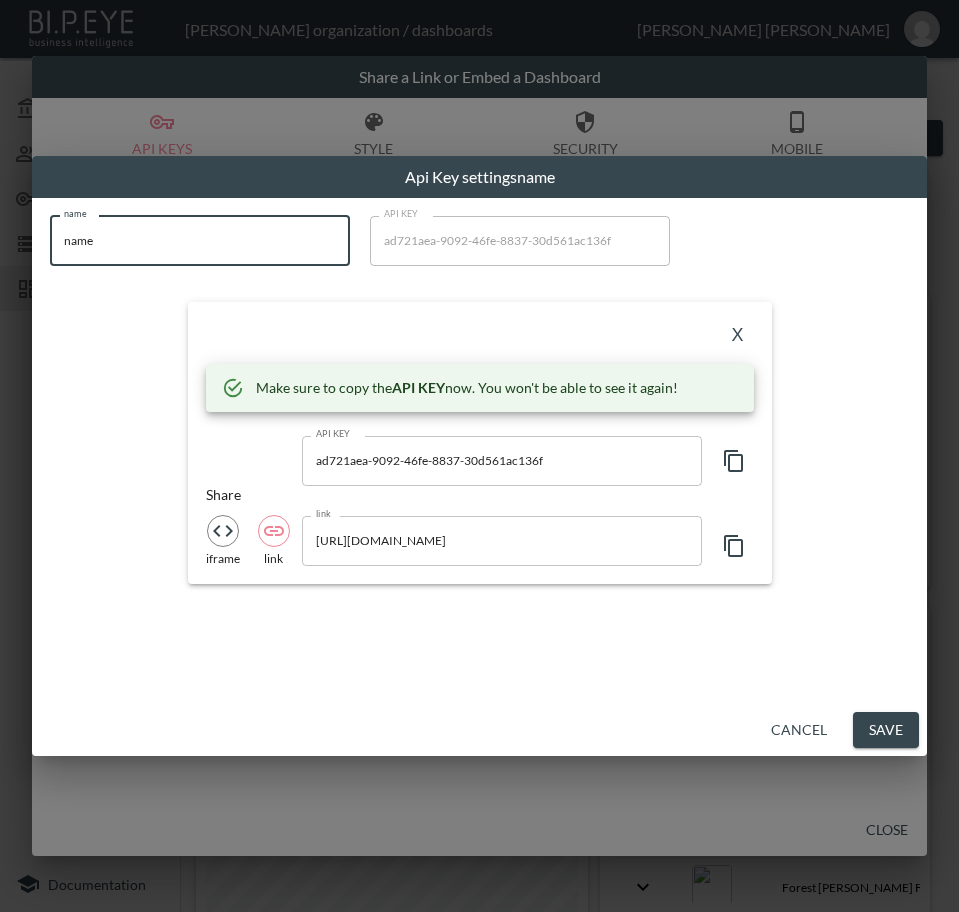 drag, startPoint x: 182, startPoint y: 227, endPoint x: -1, endPoint y: 255, distance: 185.12968 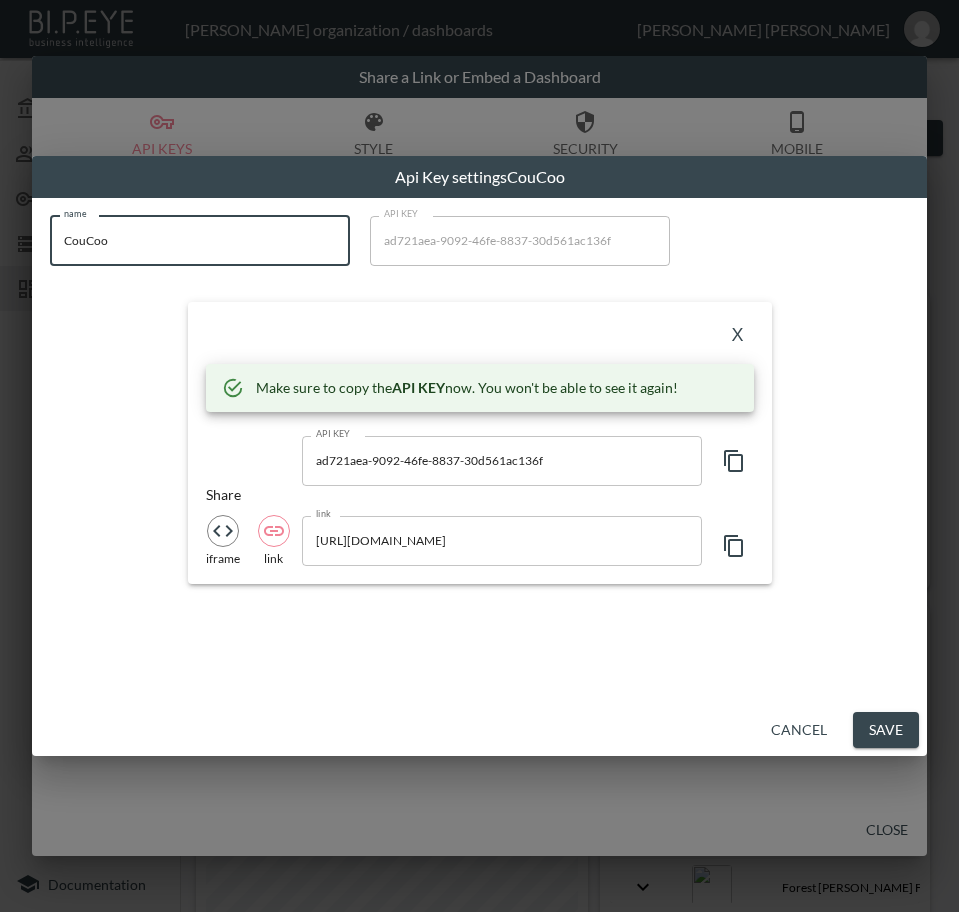 type on "CouCoo" 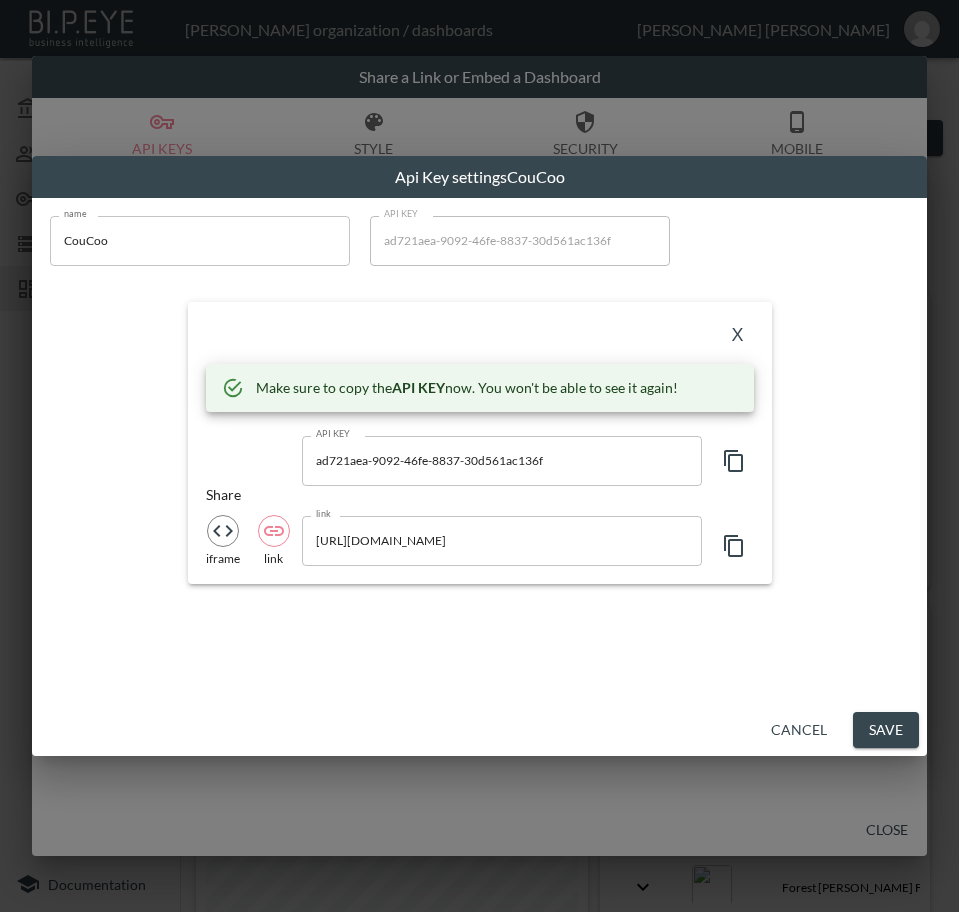 click on "X" at bounding box center (738, 336) 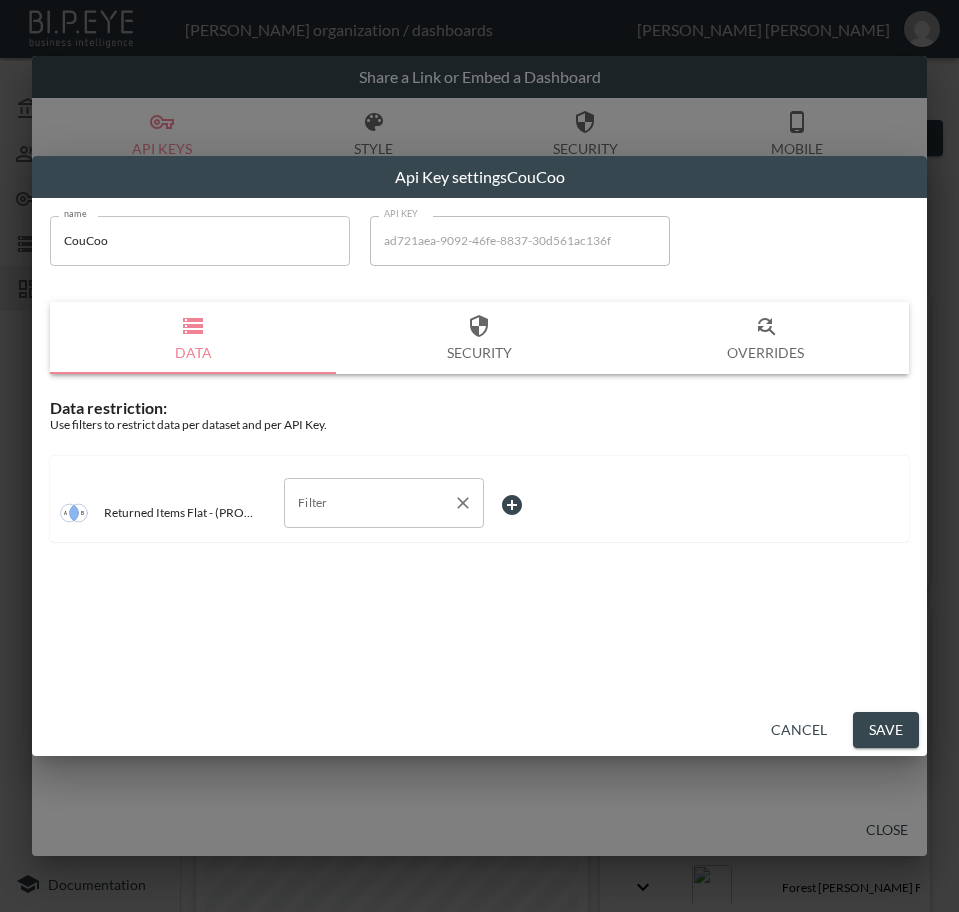 click on "Filter" at bounding box center [369, 503] 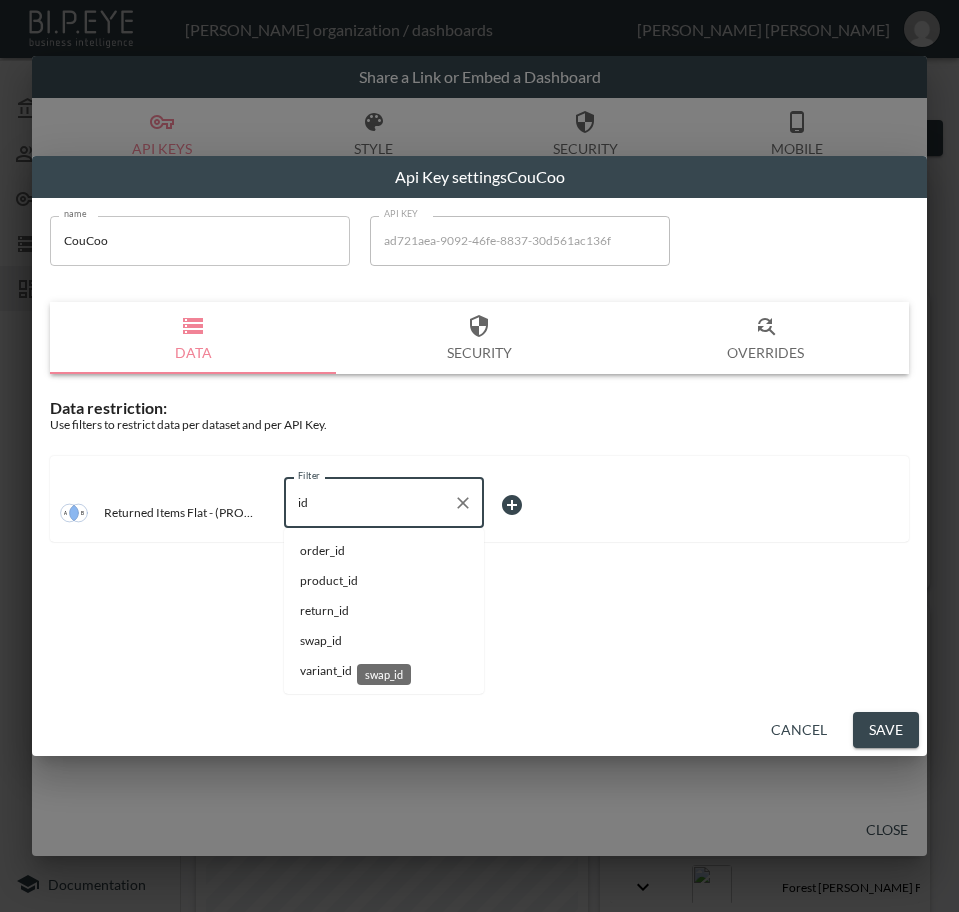 click on "swap_id" at bounding box center [384, 641] 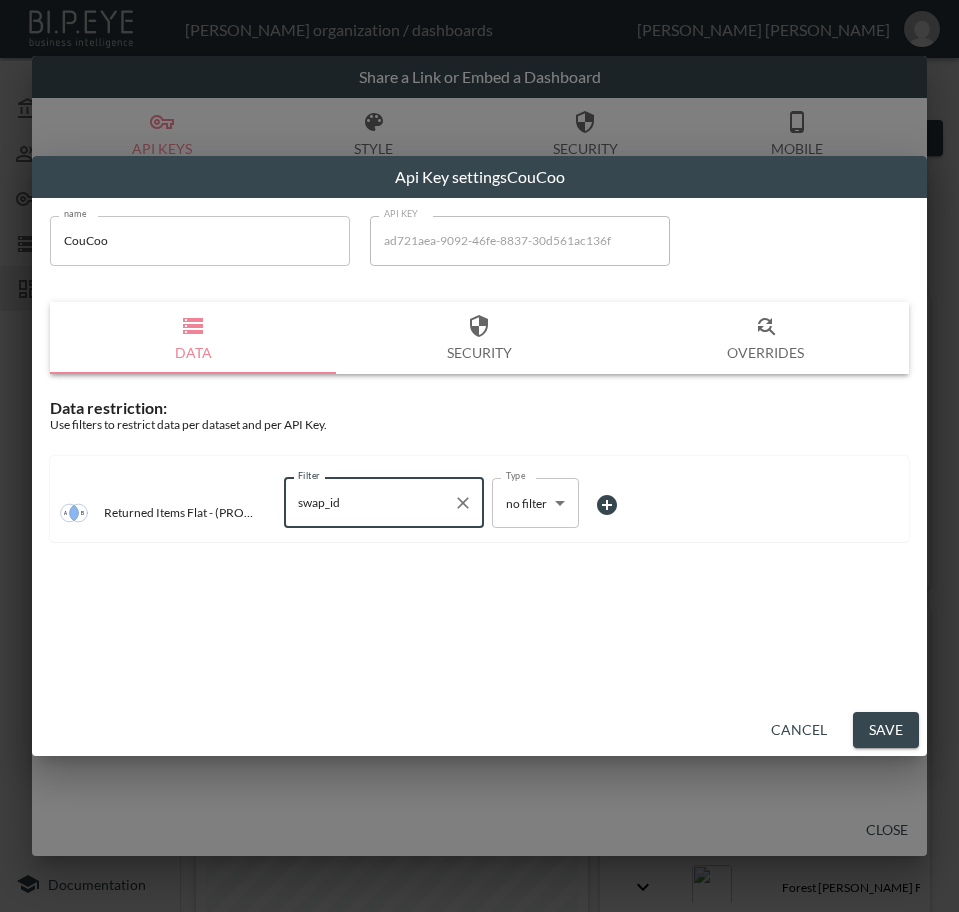 type on "swap_id" 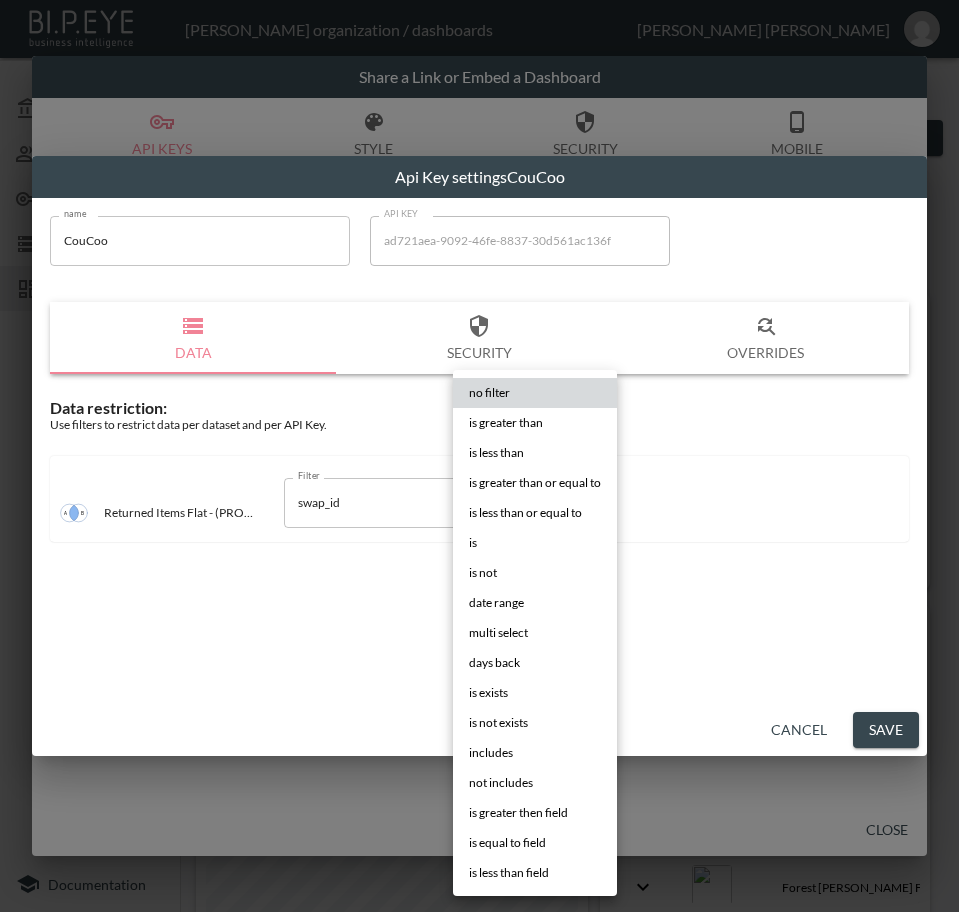 click on "BI.P.EYE, Interactive Analytics Dashboards - app [PERSON_NAME] organization / dashboards [PERSON_NAME] My Account Members Credentials Datasets Dashboards Documentation V2 - (PROD) - Return Reasons 0 2 Previous period Chart Share return_date   DATE RANGE [DATE]       swap_id   IS ZTM7d9UMGZPBBsI1sBrO     Products returned Shopify Order Date Image Product Name Return Type Shipment From Address Country Title Sku Quantity Main Reason Sub Reason Feedback Original Unit Price Pre Calculated Price Variant Id Tax Applied Per Item Weight Discounted Unit Price Processed Weight Unit Product Id Return Id Return Date Current Price Discount Applied Per Item Intake Reason Order Id Order Name Reason Key Word Return Status Shipping Status Taxable Updated At Store Name [DATE]T01:51:42.000Z Leopard Feather Velvet Trouser Set Refund [GEOGRAPHIC_DATA] 6/8 Leopard Feather Velvet Trouser Set 6/8 1 Do not like style 39 39 gid://shopify/ProductVariant/45327286567142 6.5 0.3 39 false KILOGRAMS 8827560460518 32 0 no-value #39390 1" at bounding box center (479, 456) 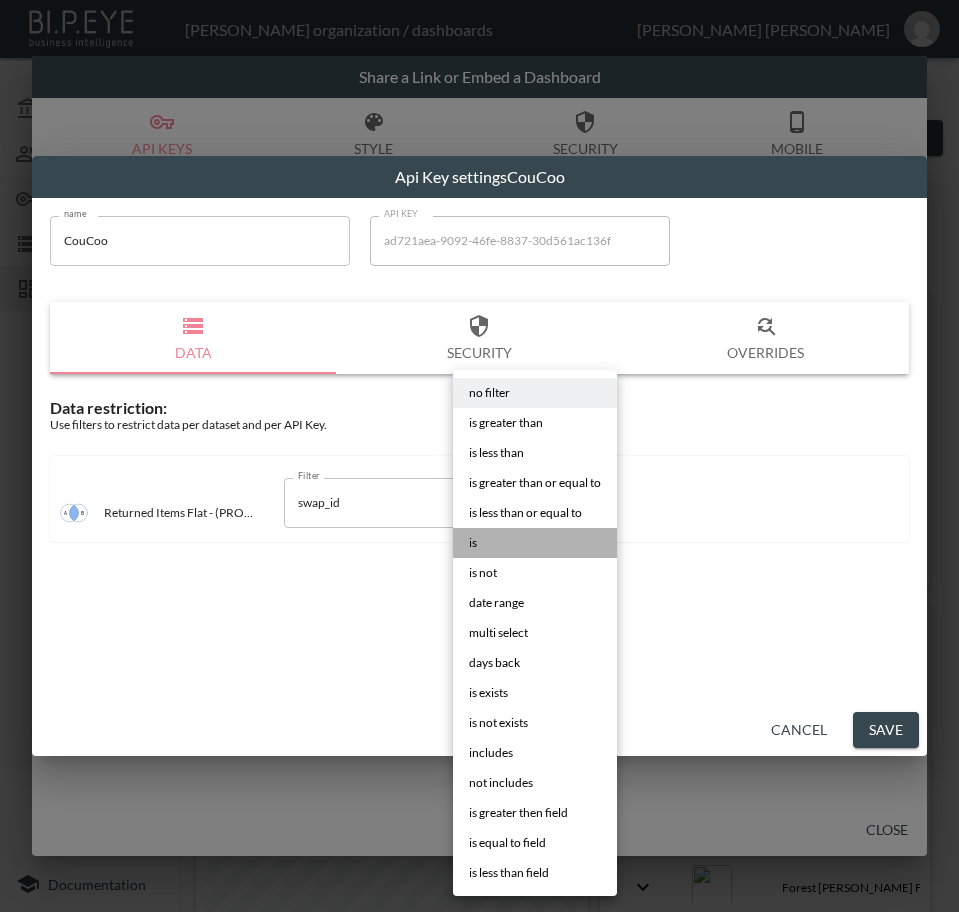 click on "is" at bounding box center [535, 543] 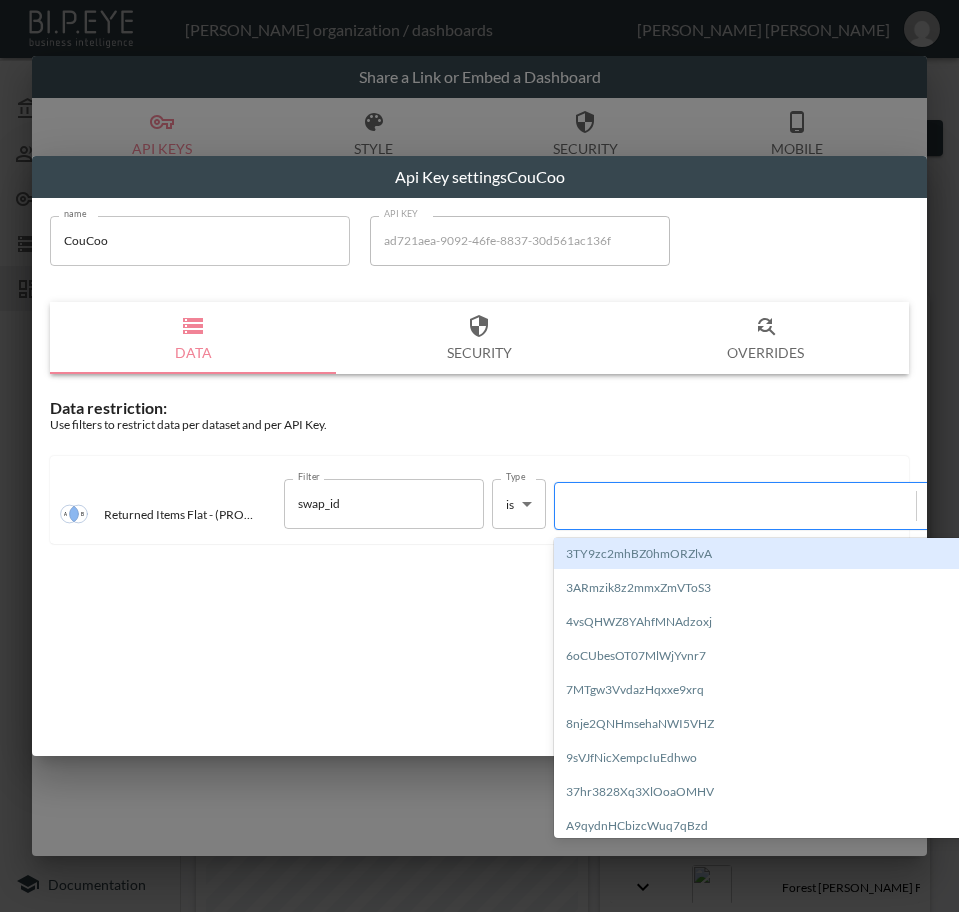 click at bounding box center [735, 505] 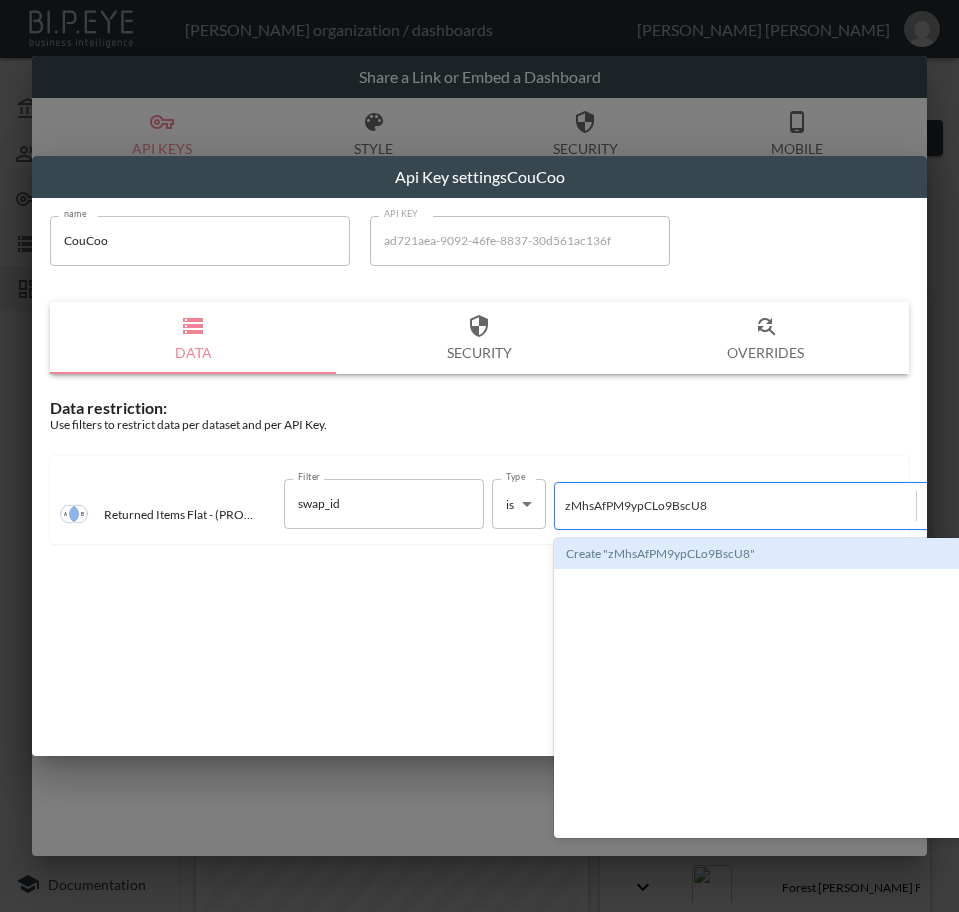 type 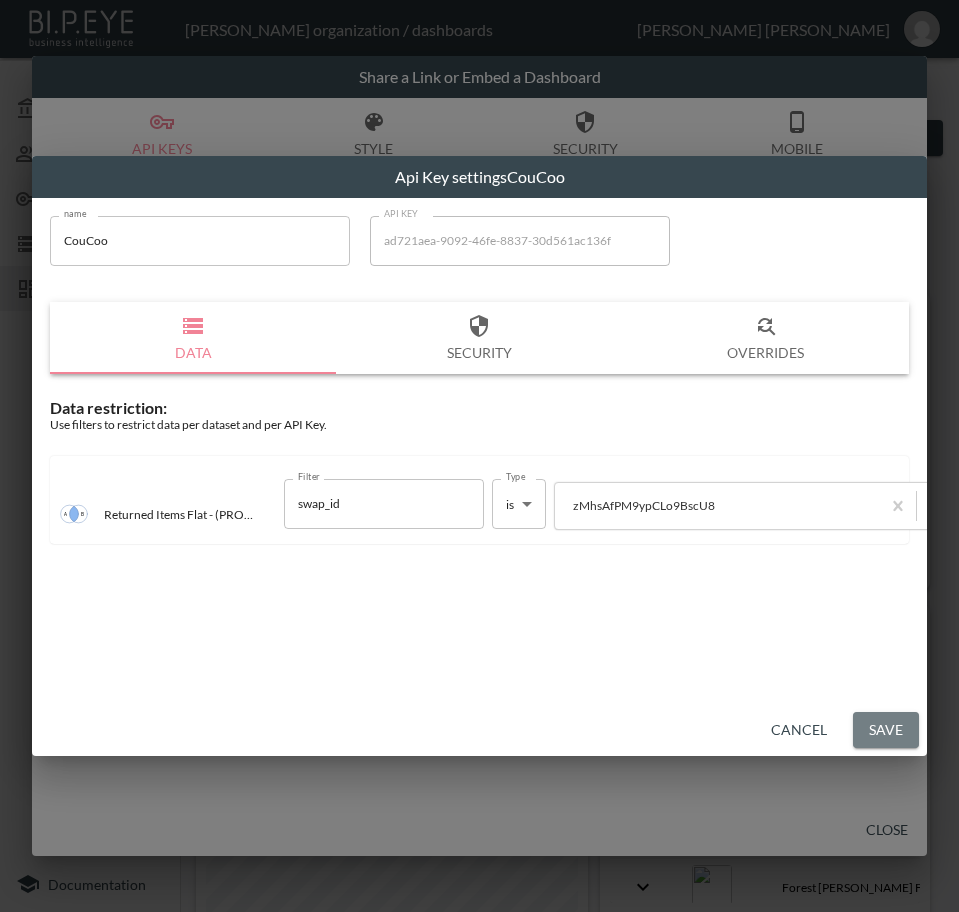 click on "Save" at bounding box center (886, 730) 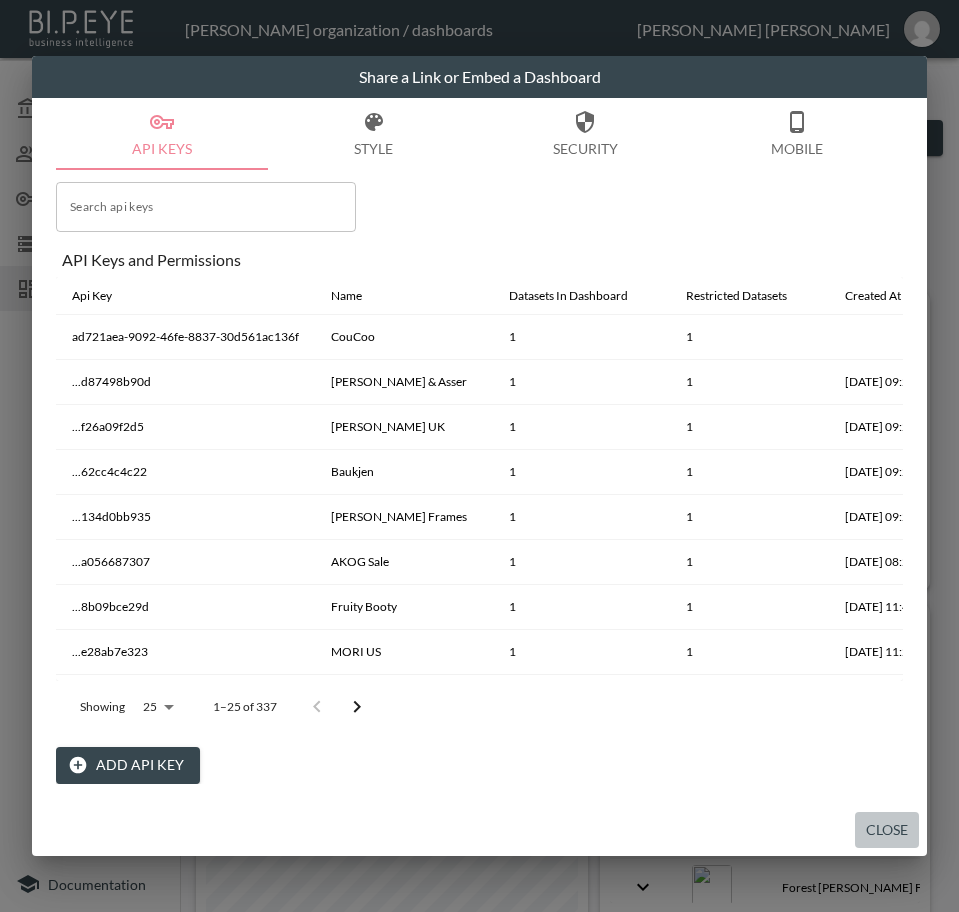 click on "Close" at bounding box center (887, 830) 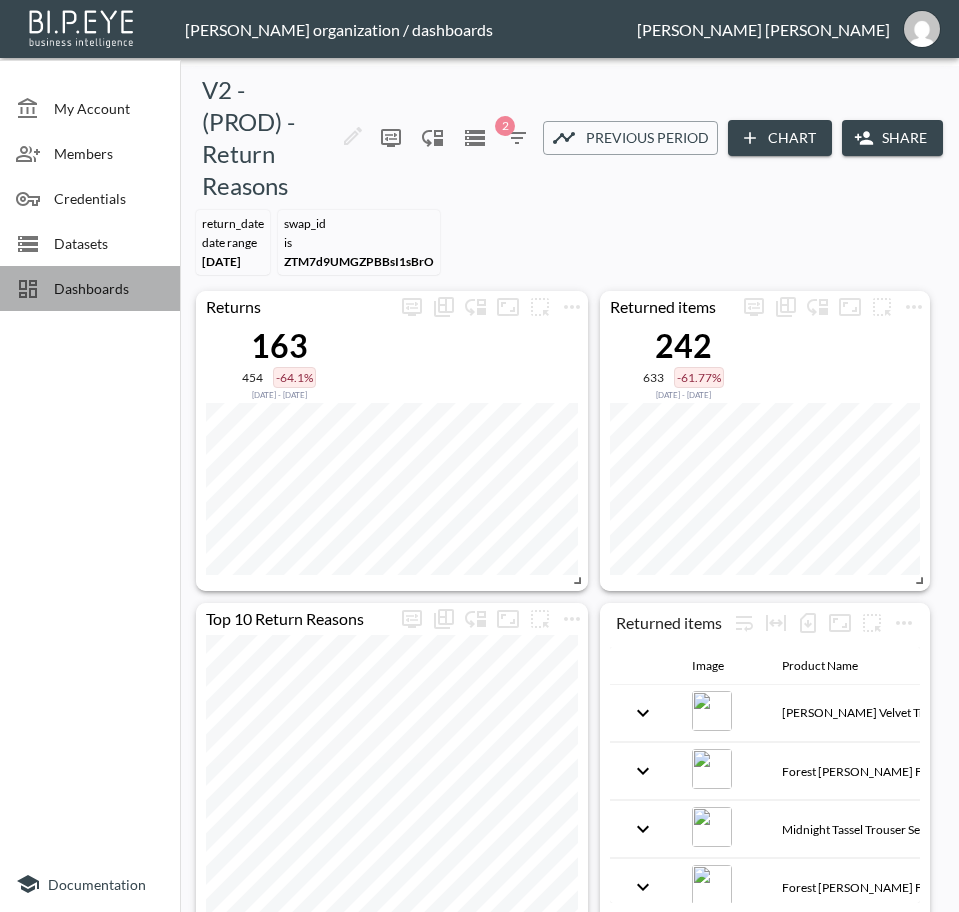 click on "Dashboards" at bounding box center (109, 288) 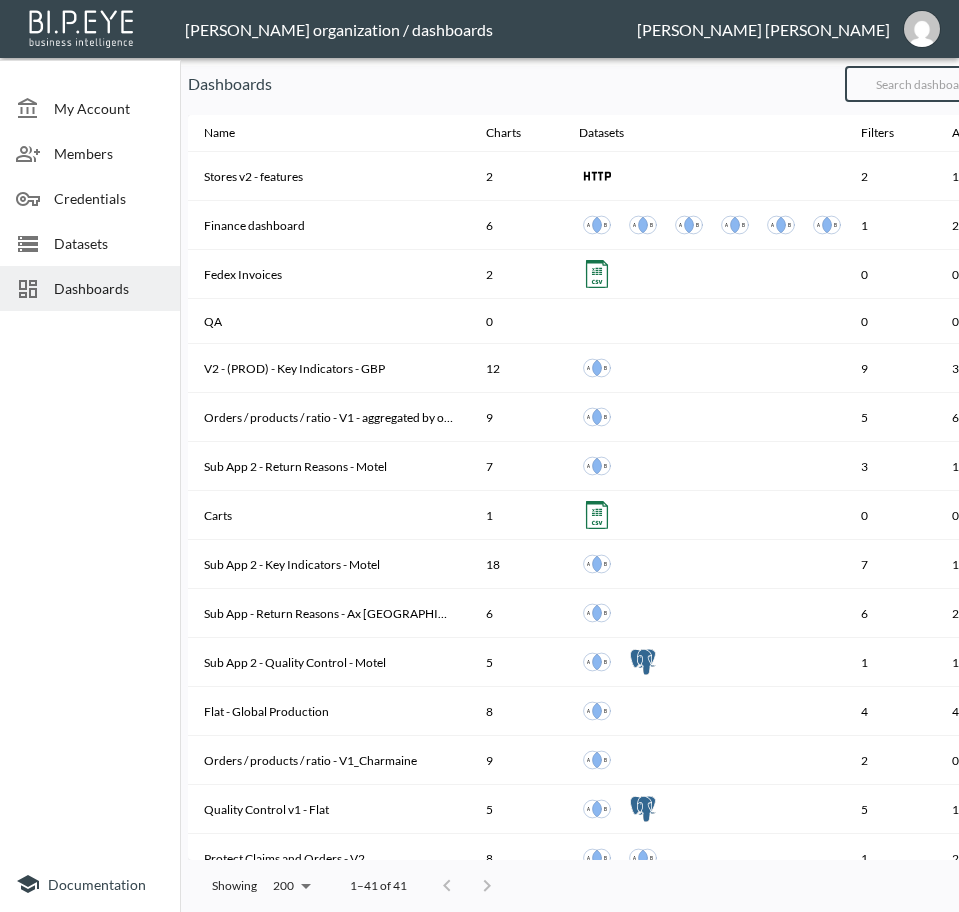 click at bounding box center (926, 84) 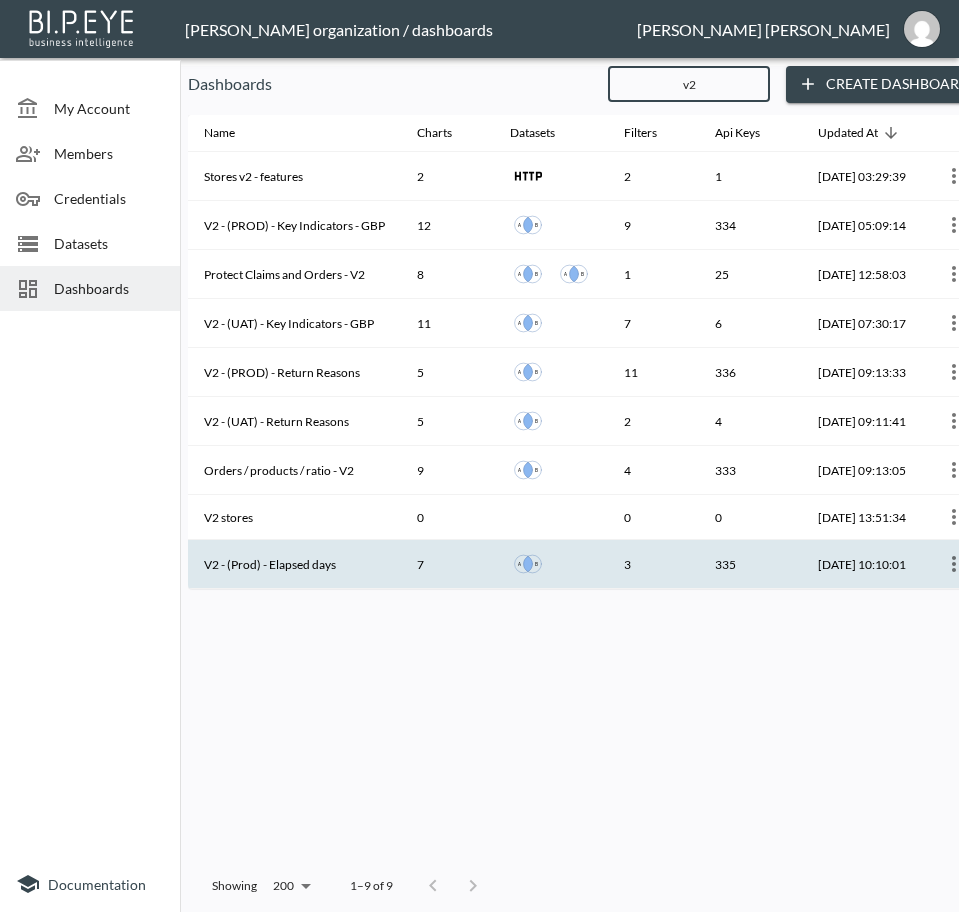 type on "v2" 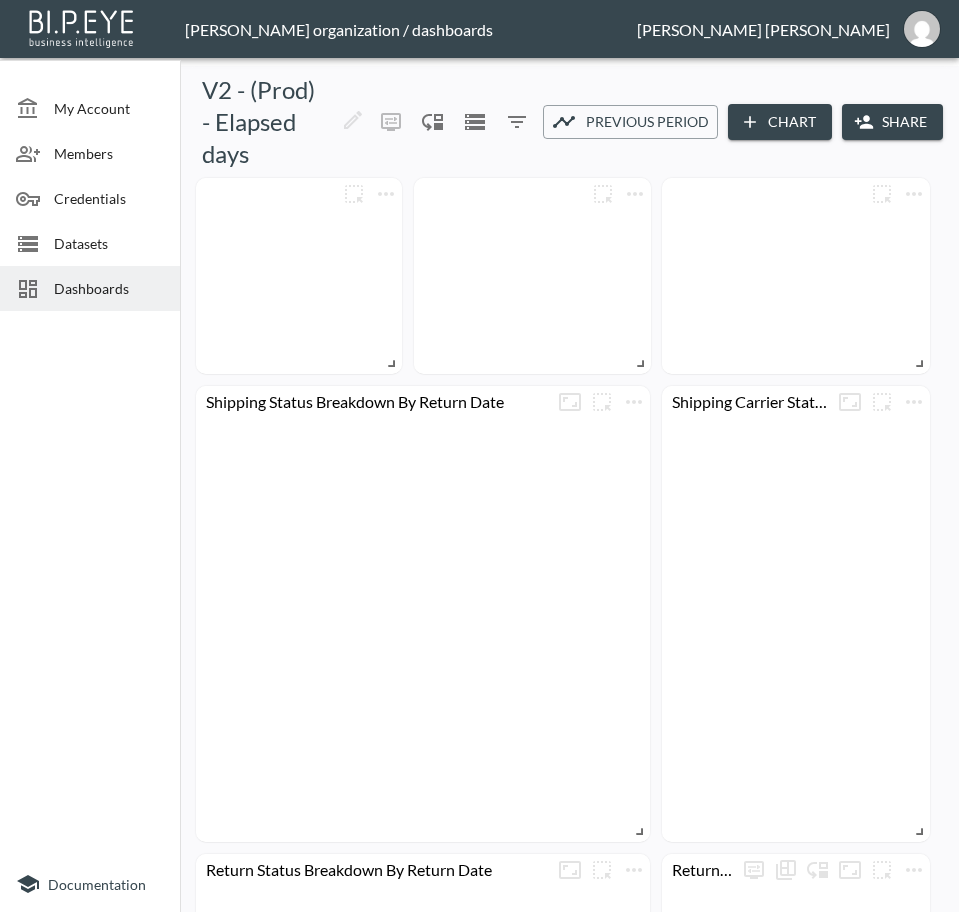 click on "Share" at bounding box center (892, 122) 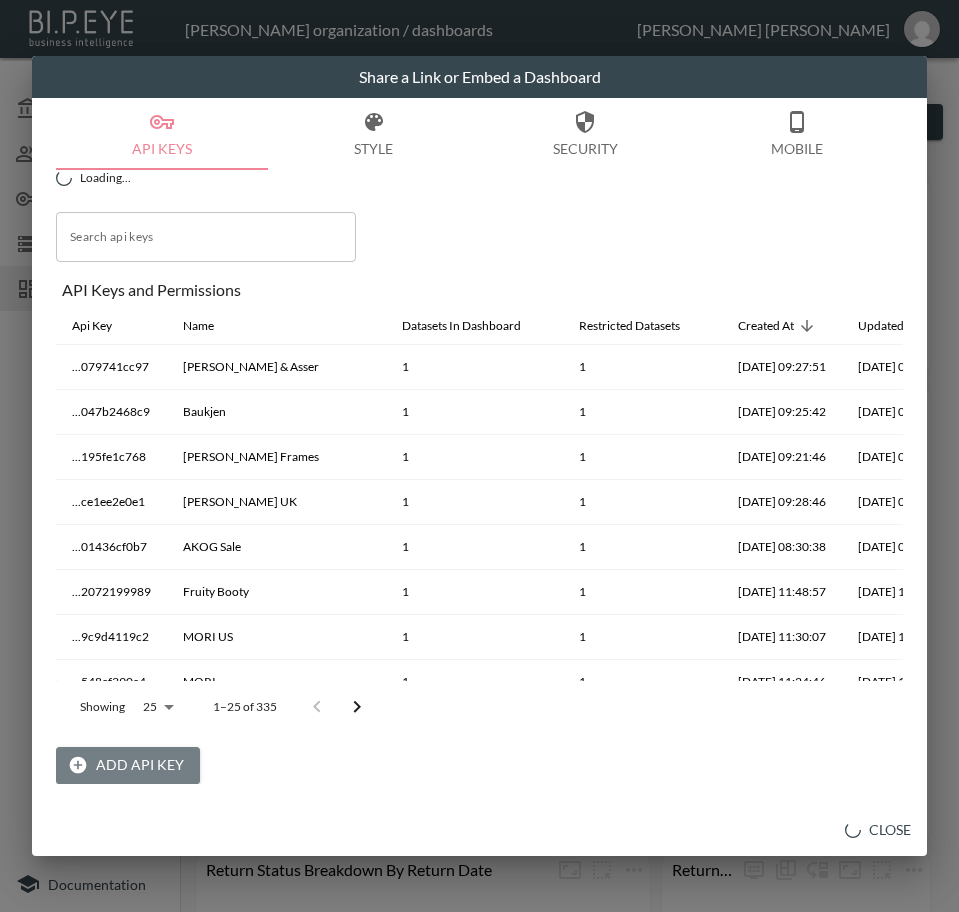 click on "Add API Key" at bounding box center [128, 765] 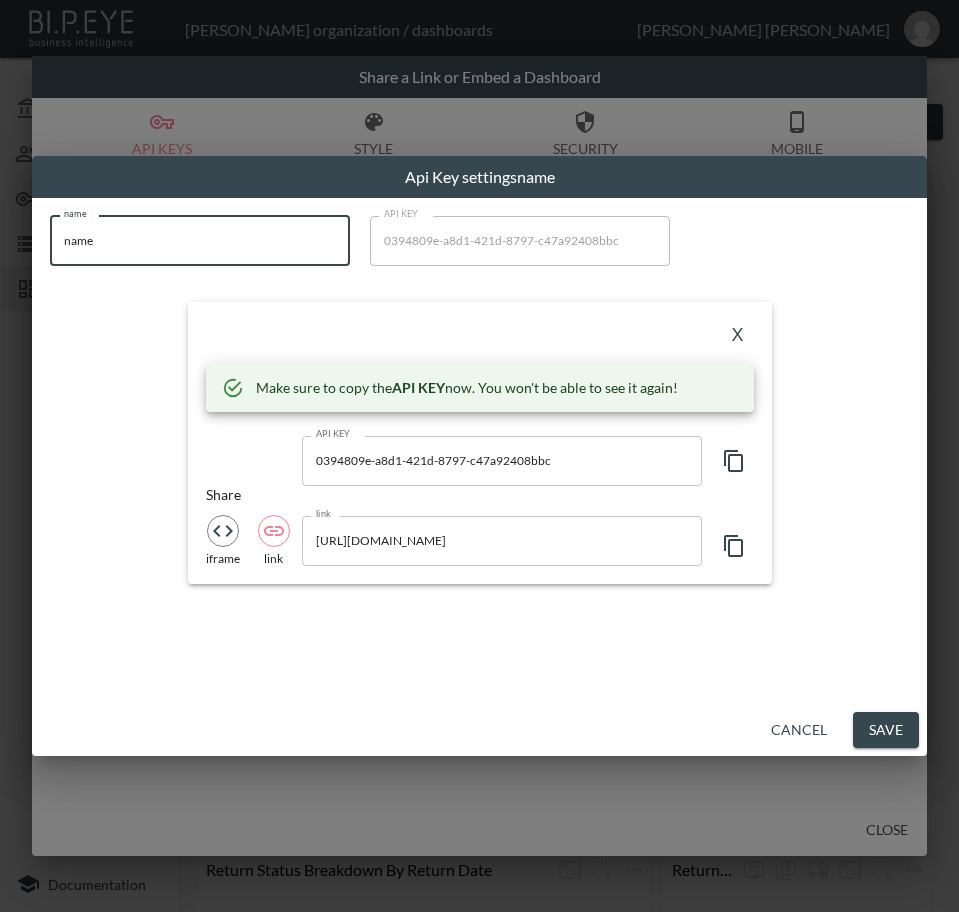 drag, startPoint x: 160, startPoint y: 230, endPoint x: -1, endPoint y: 255, distance: 162.92943 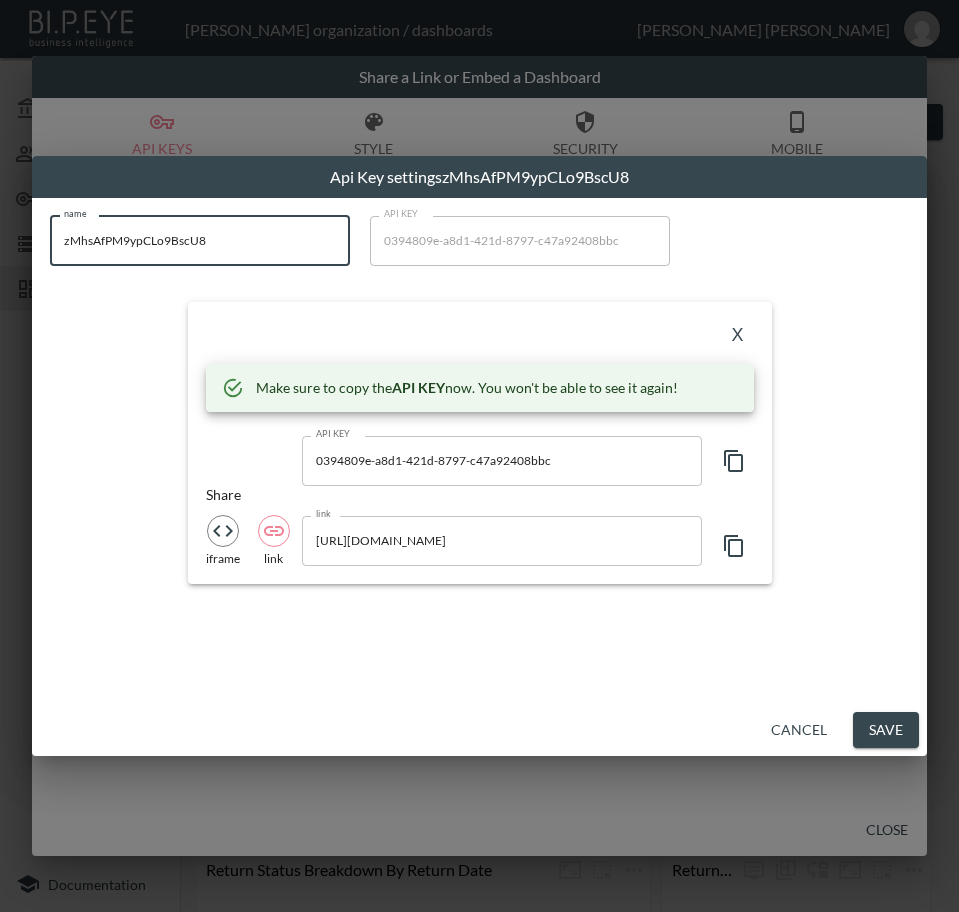 drag, startPoint x: 230, startPoint y: 252, endPoint x: -1, endPoint y: 265, distance: 231.36551 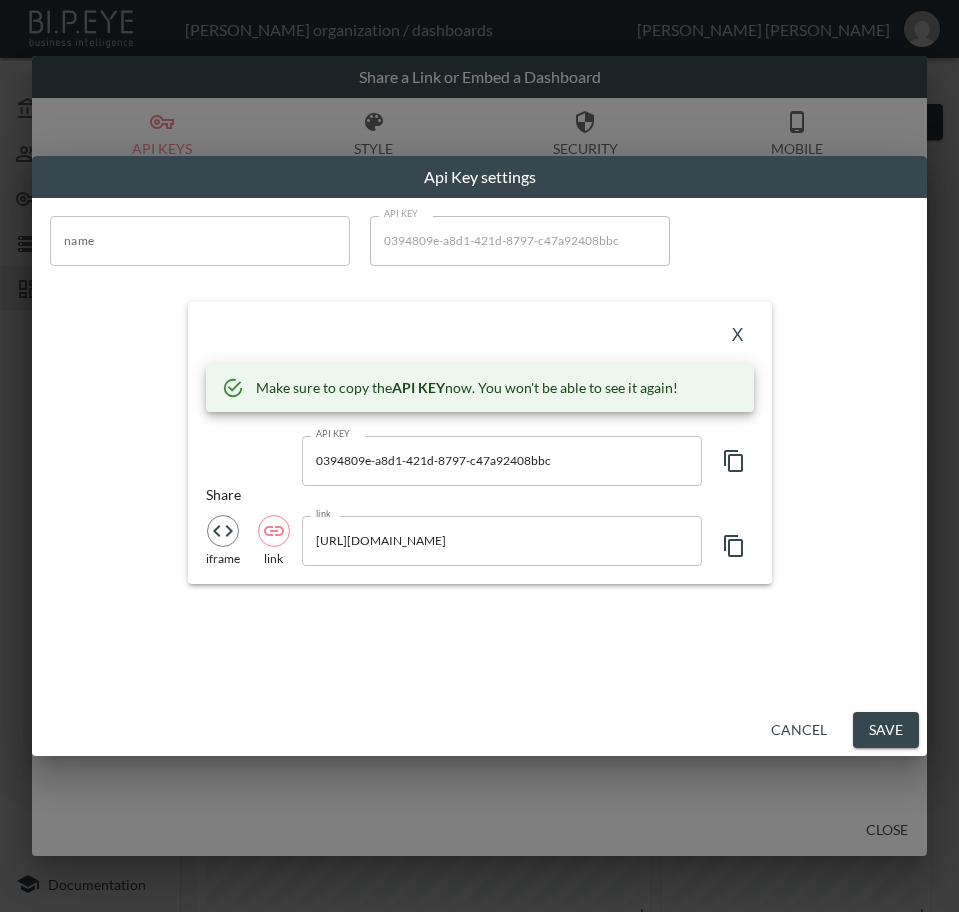 click on "name" at bounding box center (200, 241) 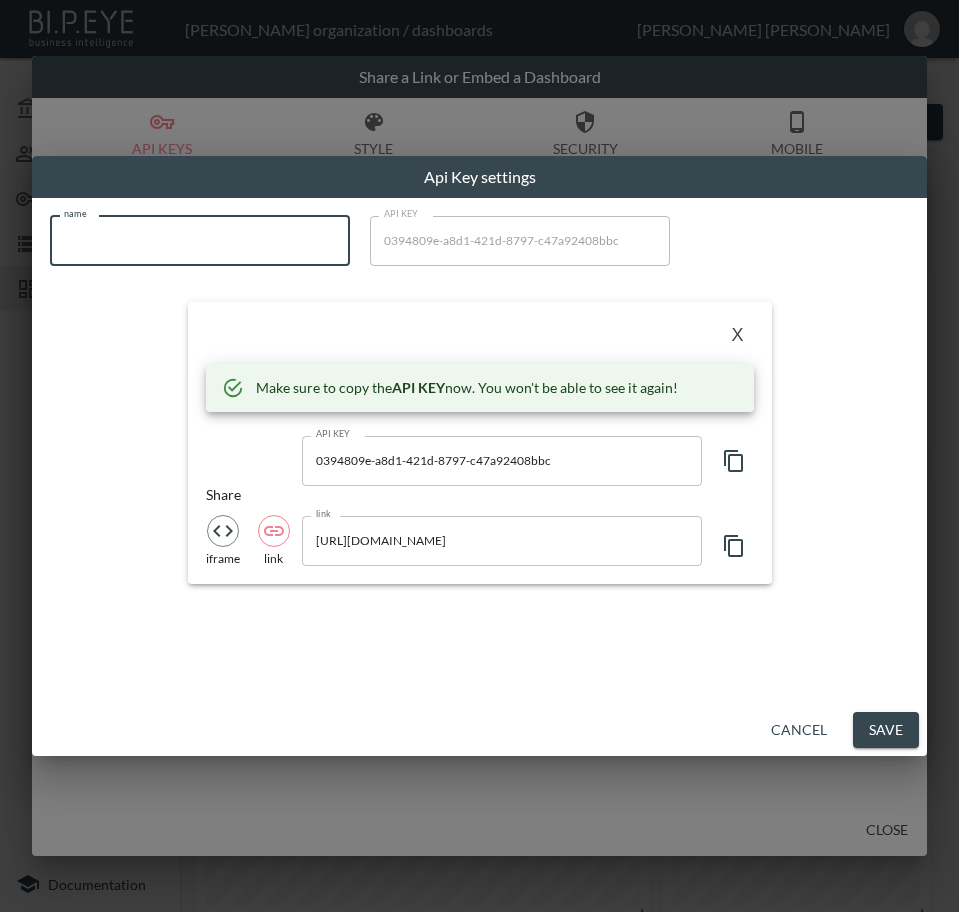 paste on "CouCoo" 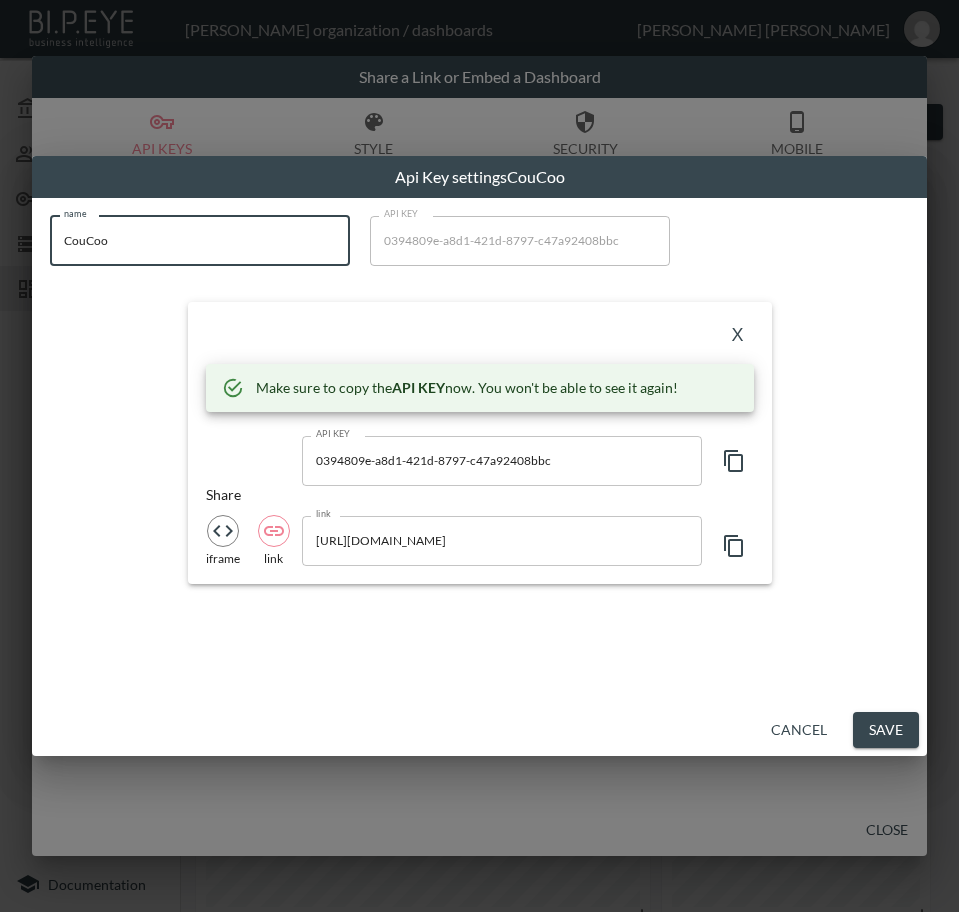 type on "CouCoo" 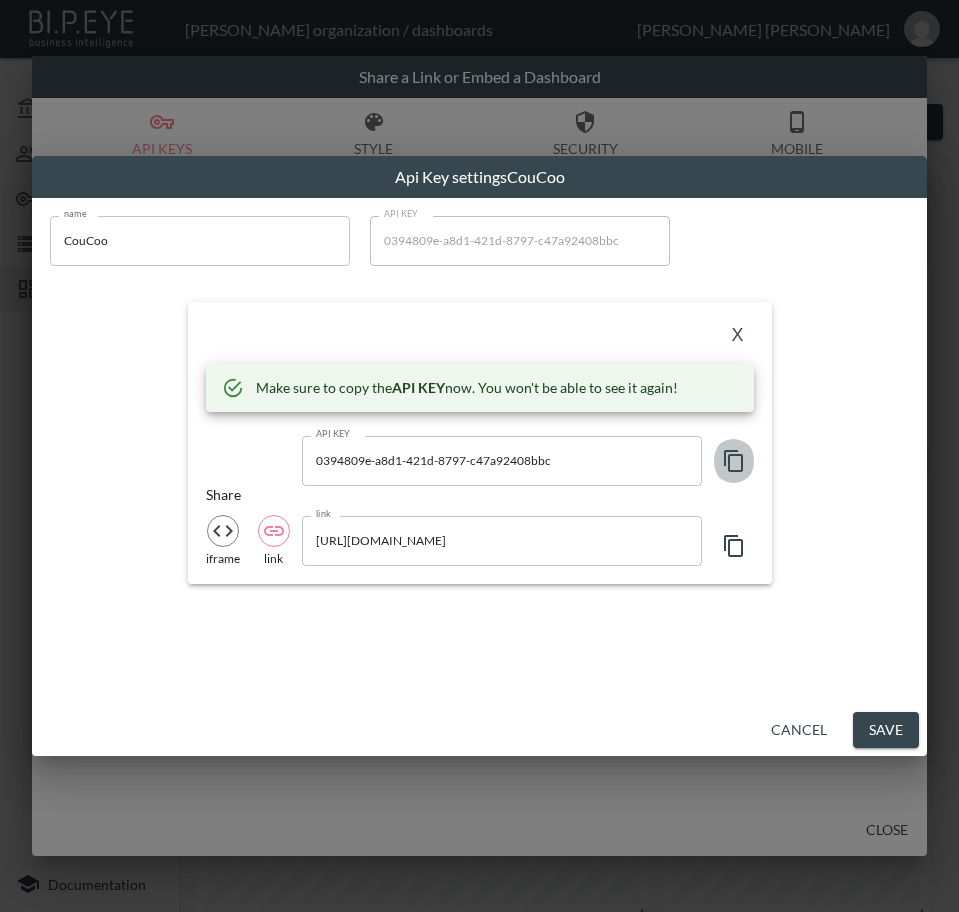click 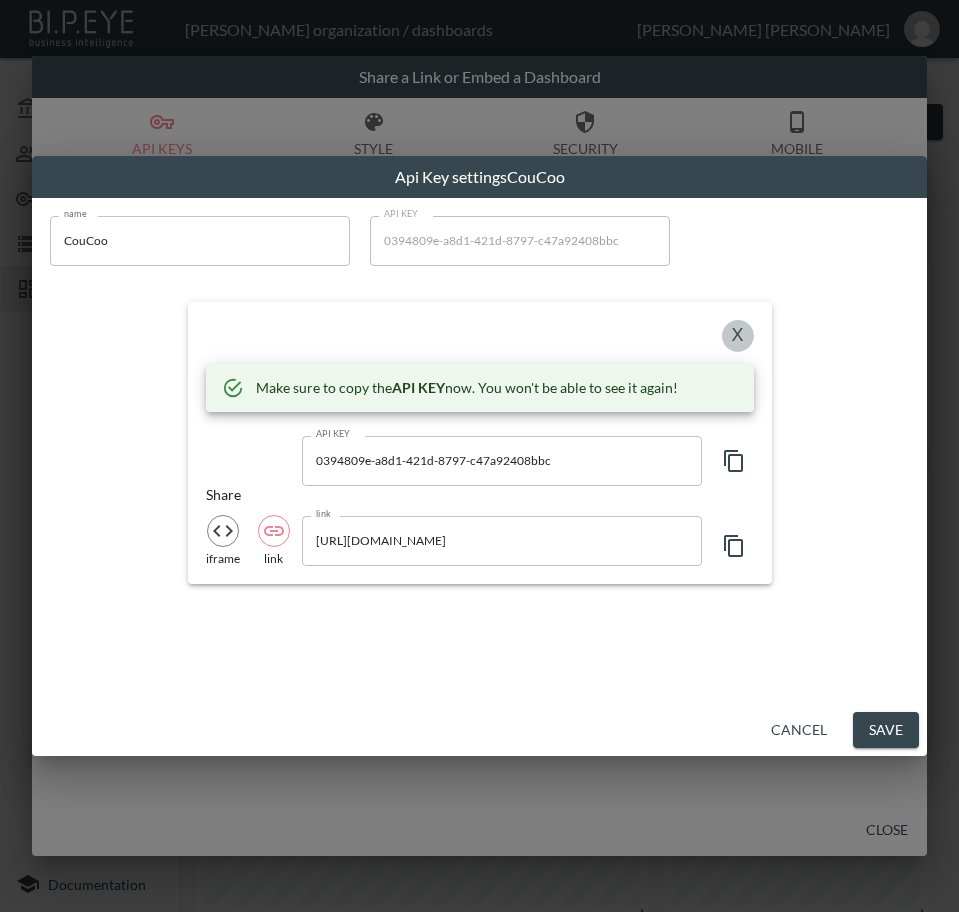 drag, startPoint x: 744, startPoint y: 334, endPoint x: 690, endPoint y: 391, distance: 78.51752 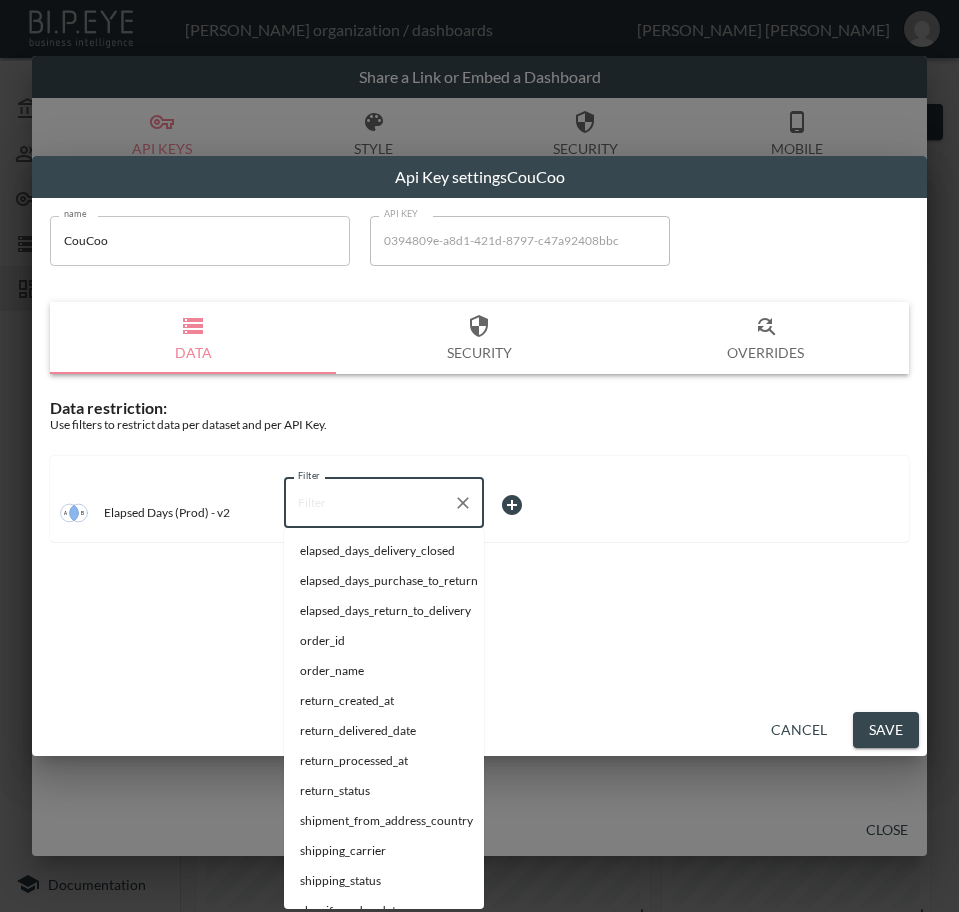 click on "Filter" at bounding box center (369, 503) 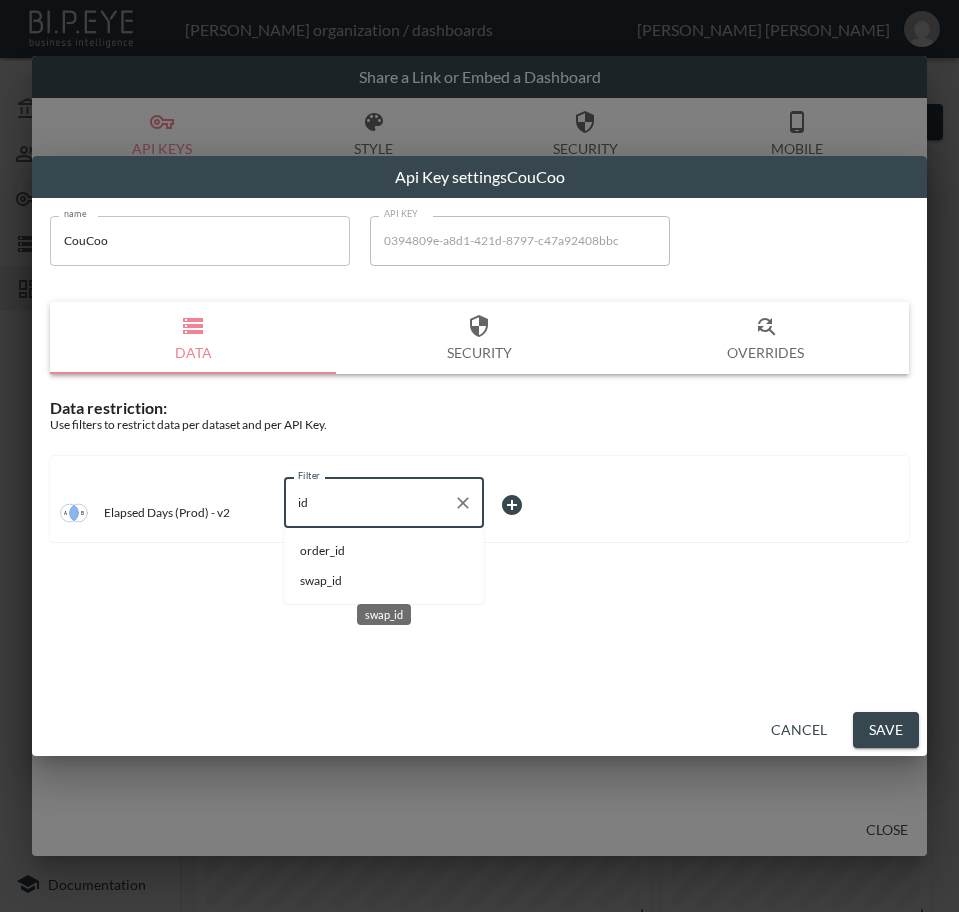 click on "swap_id" at bounding box center [384, 581] 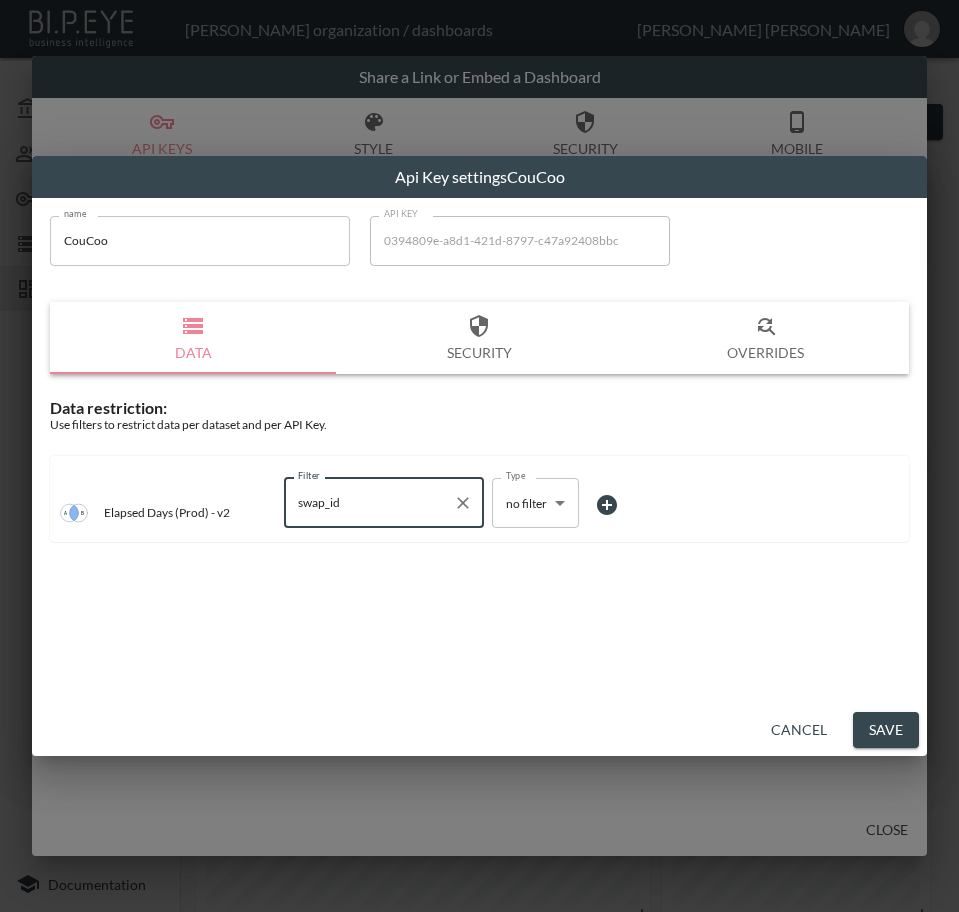 type on "swap_id" 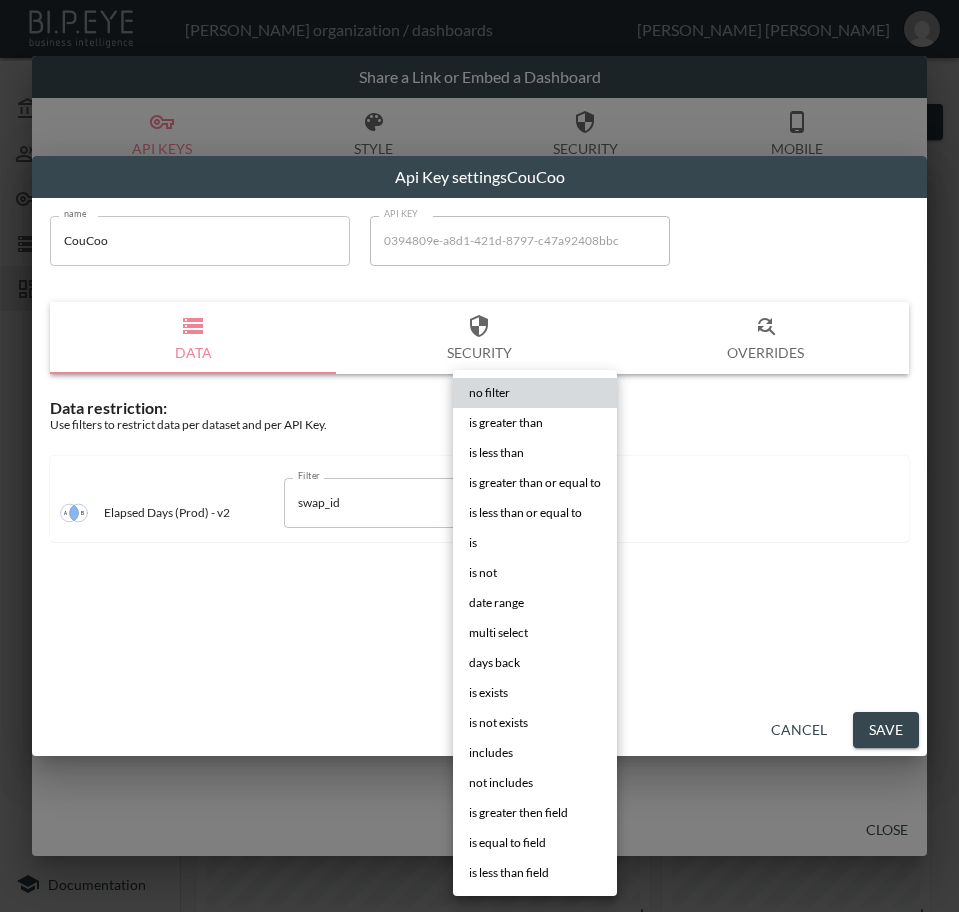 click on "BI.P.EYE, Interactive Analytics Dashboards - app [PERSON_NAME] organization / dashboards [PERSON_NAME] My Account Members Credentials Datasets Dashboards Documentation V2 - (Prod) - Elapsed days  0 2 Previous period Chart Share return_created_at   DATE RANGE [DATE]       swap_id   IS ZTM7d9UMGZPBBsI1sBrO     0 Average Elapsed Days Purchase To Return   0 Average Elapsed Days Return To Delivery Shipping Carrier Statuses Return Status Breakdown By Return Date Shipping Status Breakdown By Return Date  Returns Over Time 0 501 -100% [DATE] - [DATE]   0 Average Elapsed Days from Delivery to Closed   No comparison   Previous period   Previous year Share a Link or Embed a Dashboard API Keys Style Security Mobile  Close Api Key settings  CouCoo name CouCoo name API KEY 0394809e-a8d1-421d-8797-c47a92408bbc API KEY Data Security Overrides Data restriction:  Use filters to restrict data per dataset and per API Key.   Elapsed Days (Prod) - v2 Filter swap_id Filter Type no filter no filter Type Cancel Save" at bounding box center (479, 456) 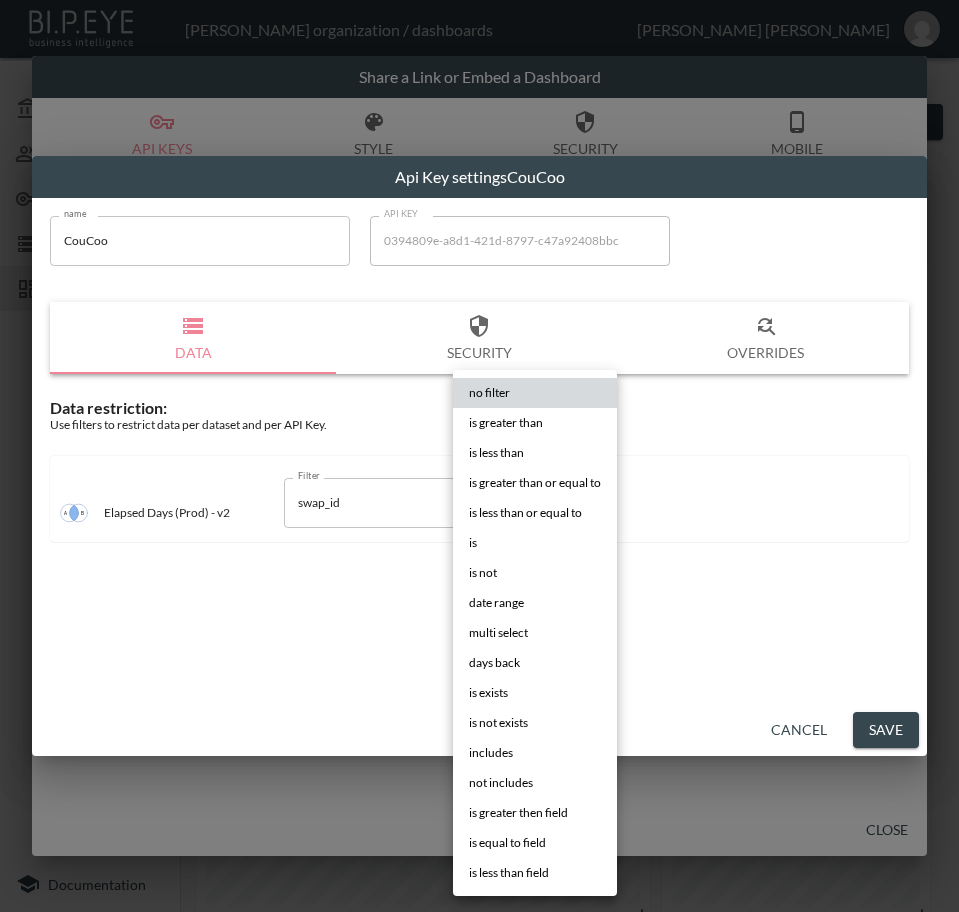 click on "is" at bounding box center (535, 543) 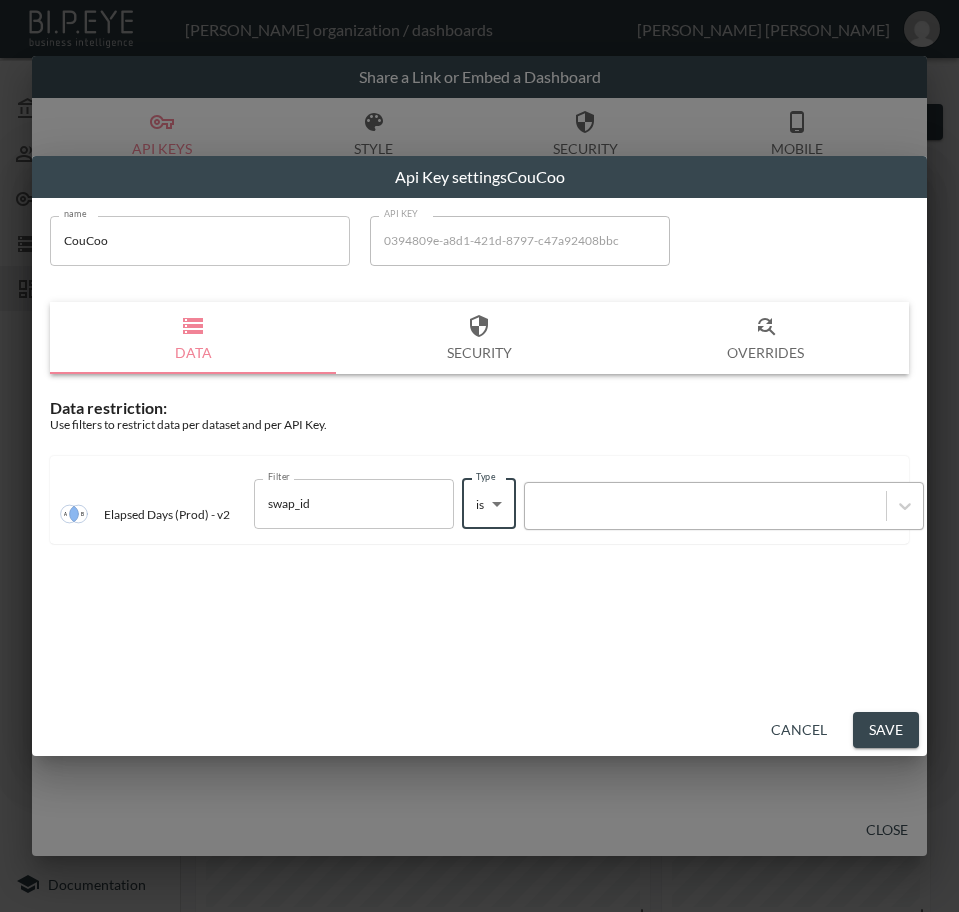 click at bounding box center [705, 505] 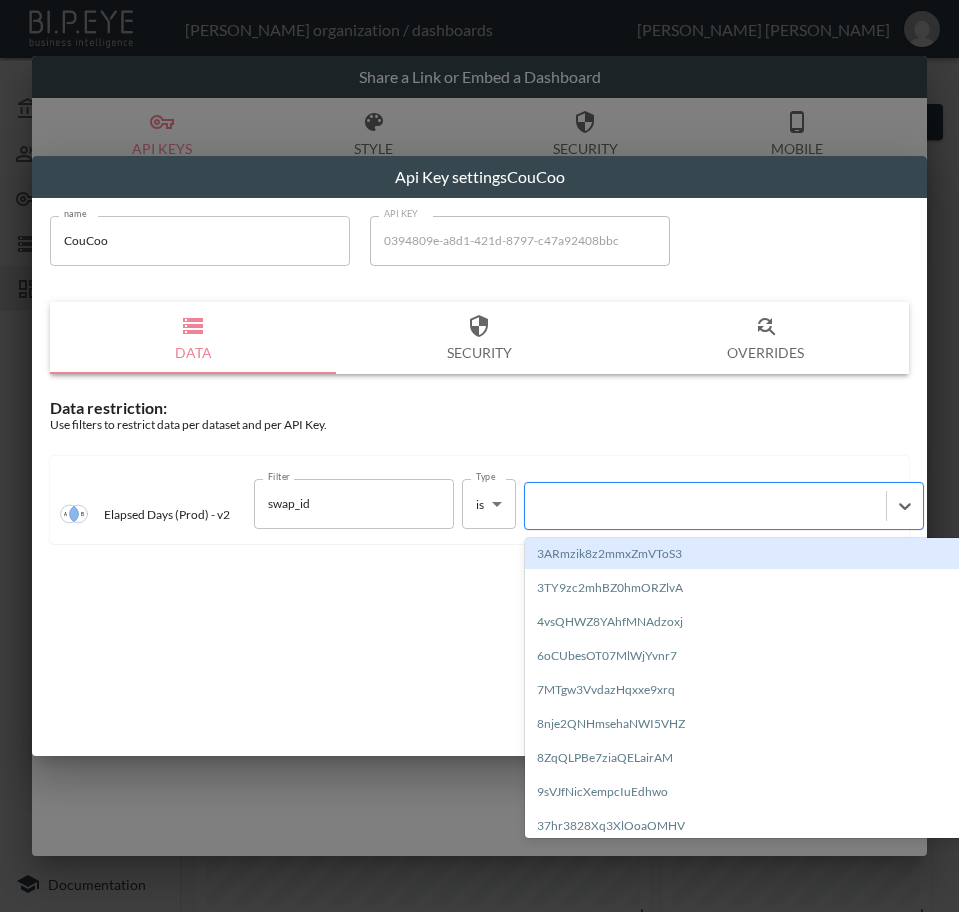 paste on "zMhsAfPM9ypCLo9BscU8" 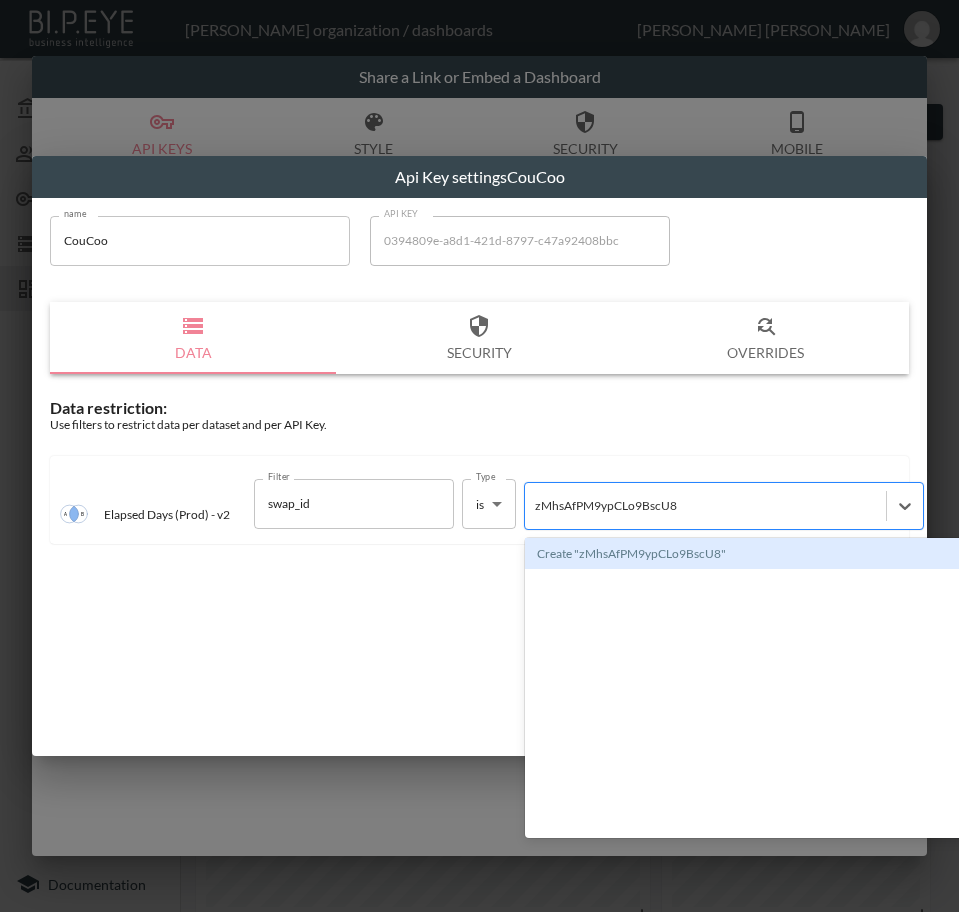 type 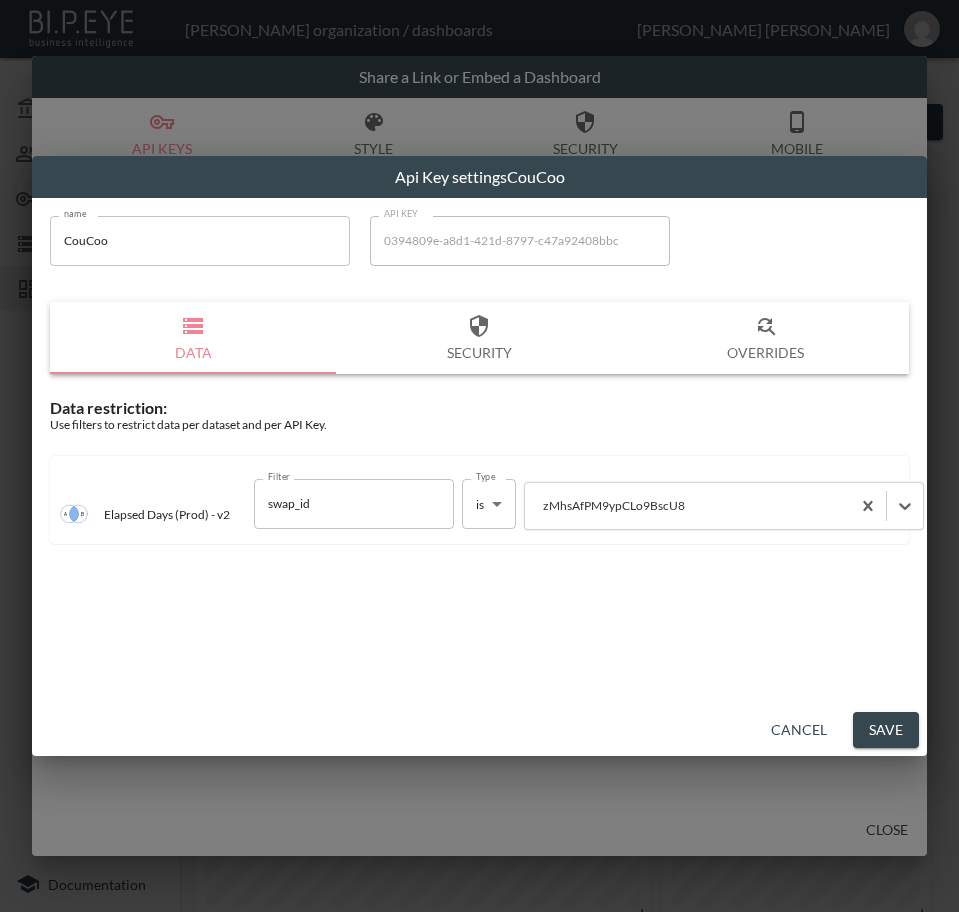 click on "Save" at bounding box center [886, 730] 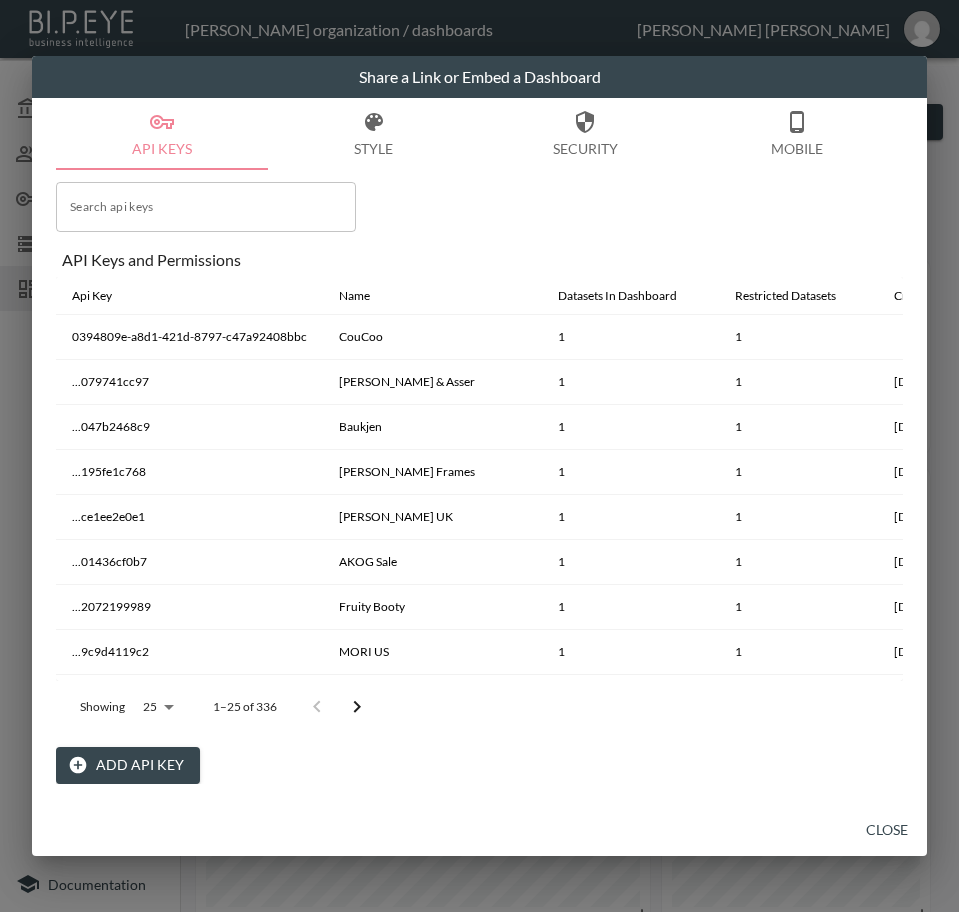 click on "Close" at bounding box center [887, 830] 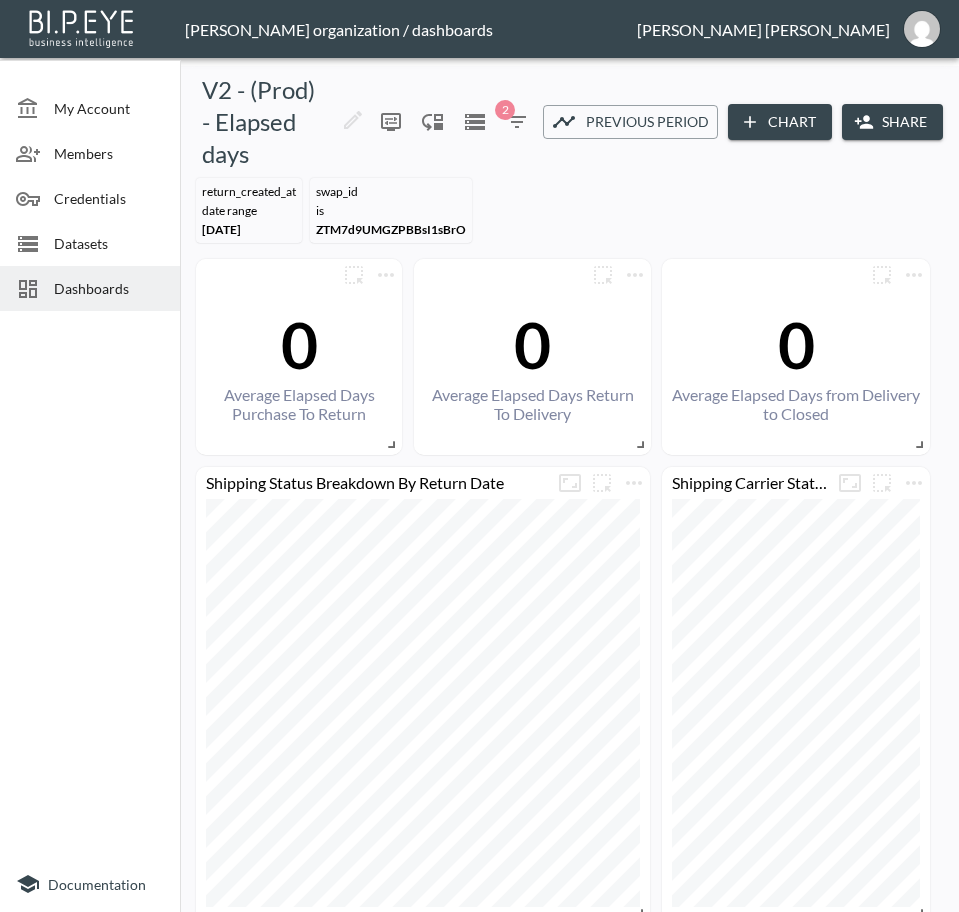 click on "Dashboards" at bounding box center (109, 288) 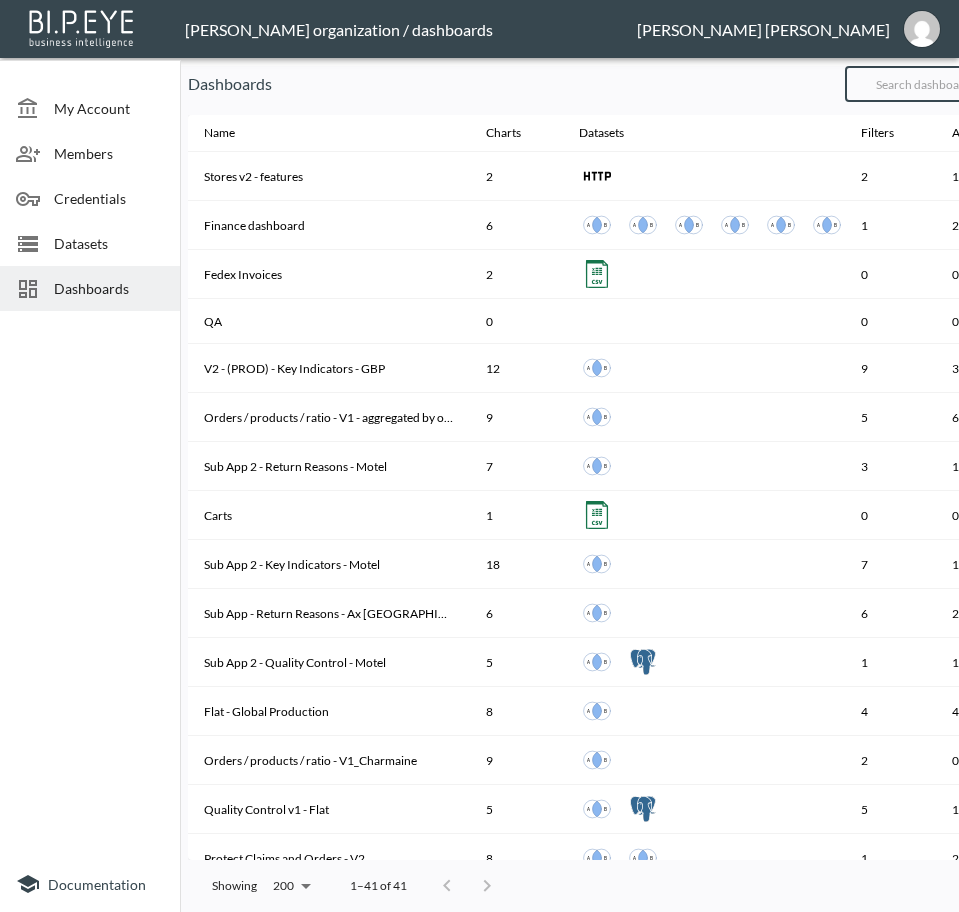 click at bounding box center (926, 84) 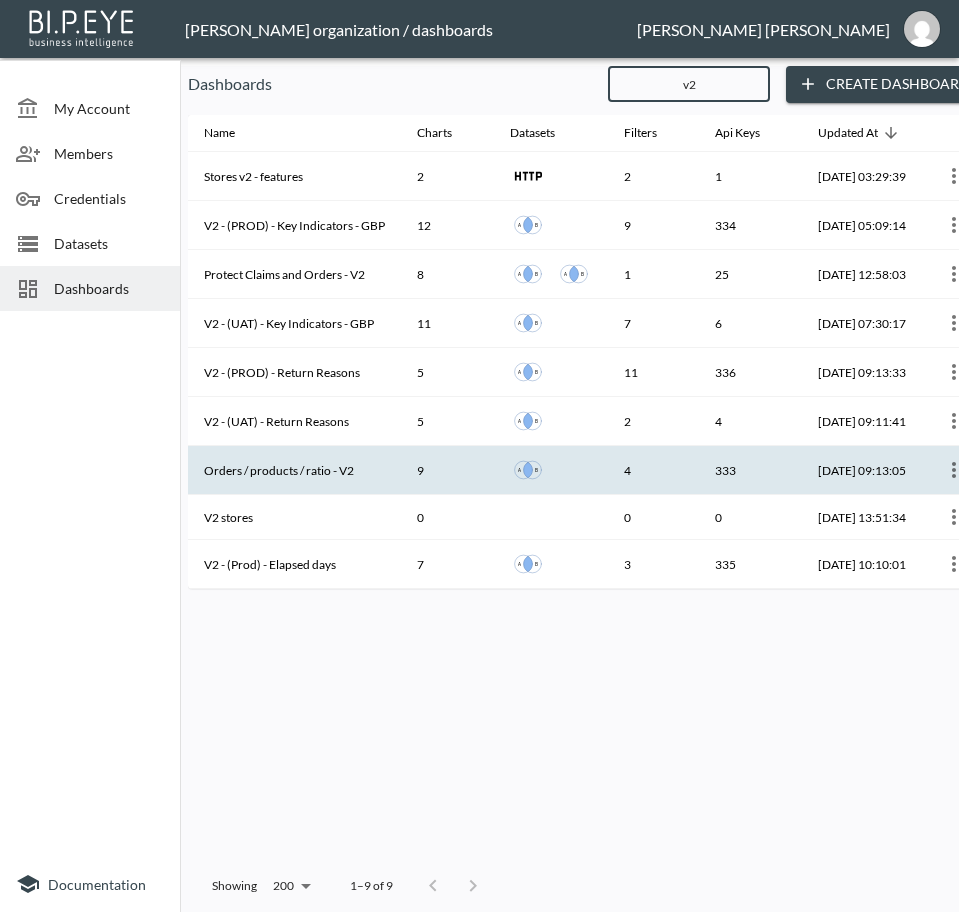 type on "v2" 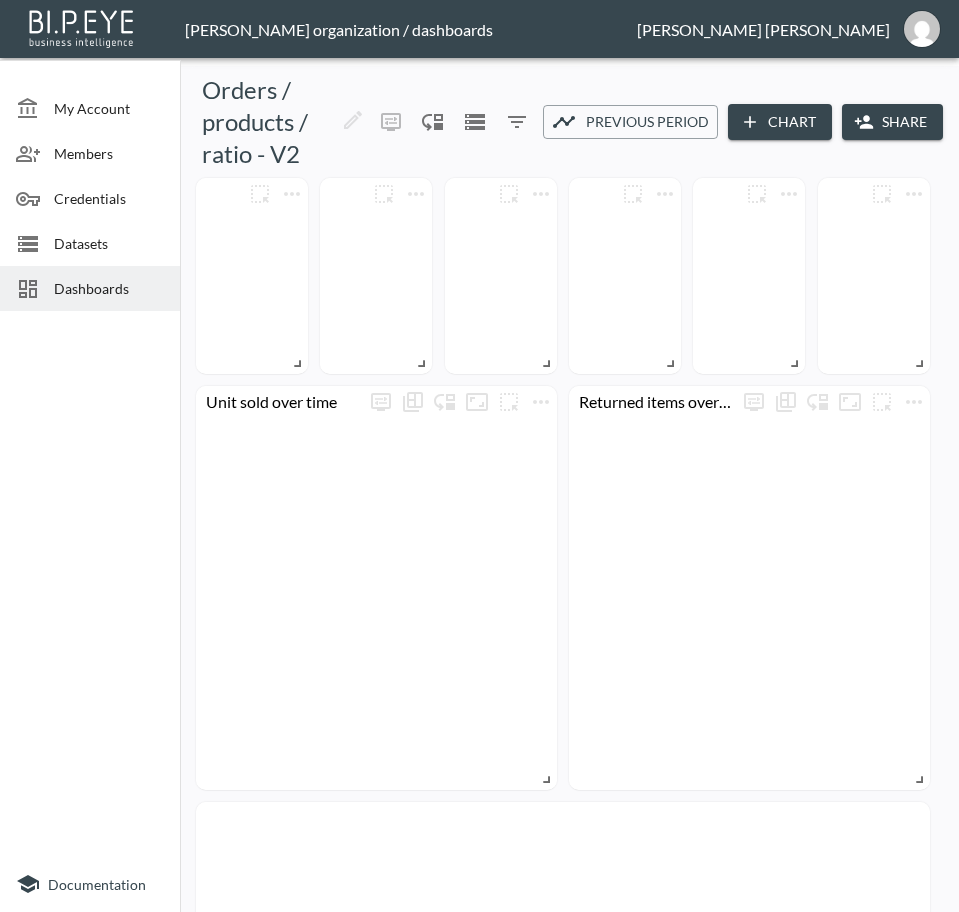 click on "Share" at bounding box center [892, 122] 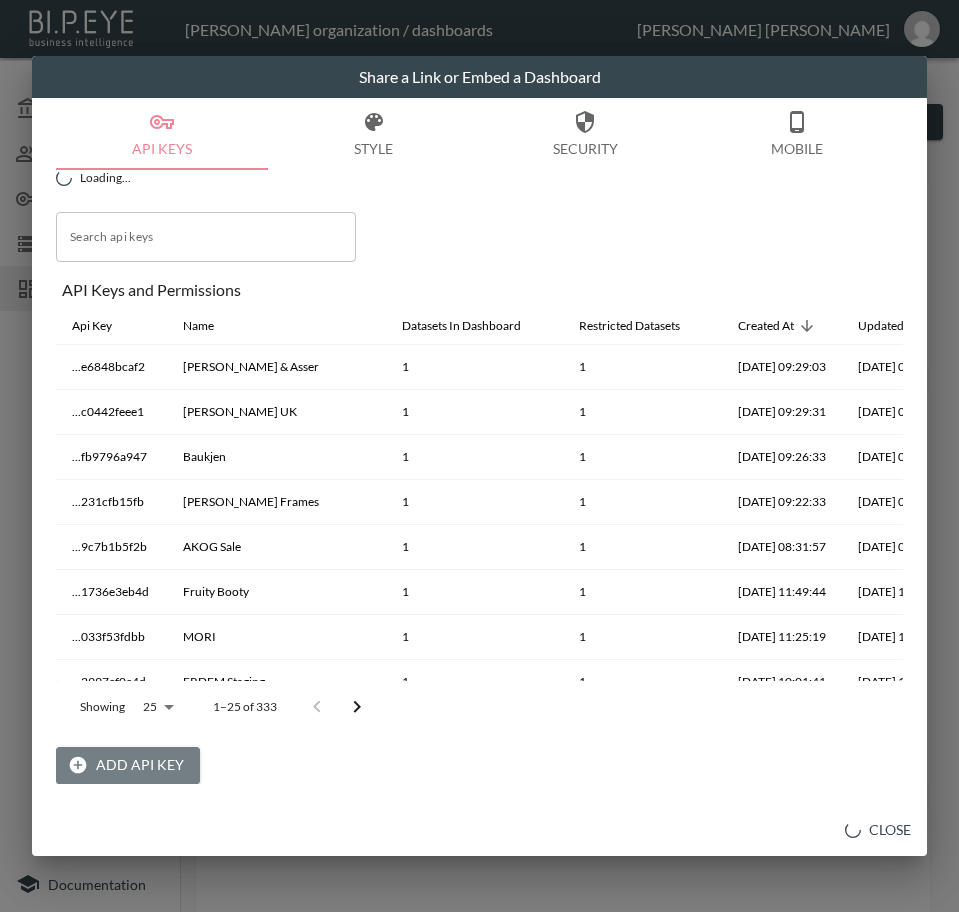 click on "Add API Key" at bounding box center [128, 765] 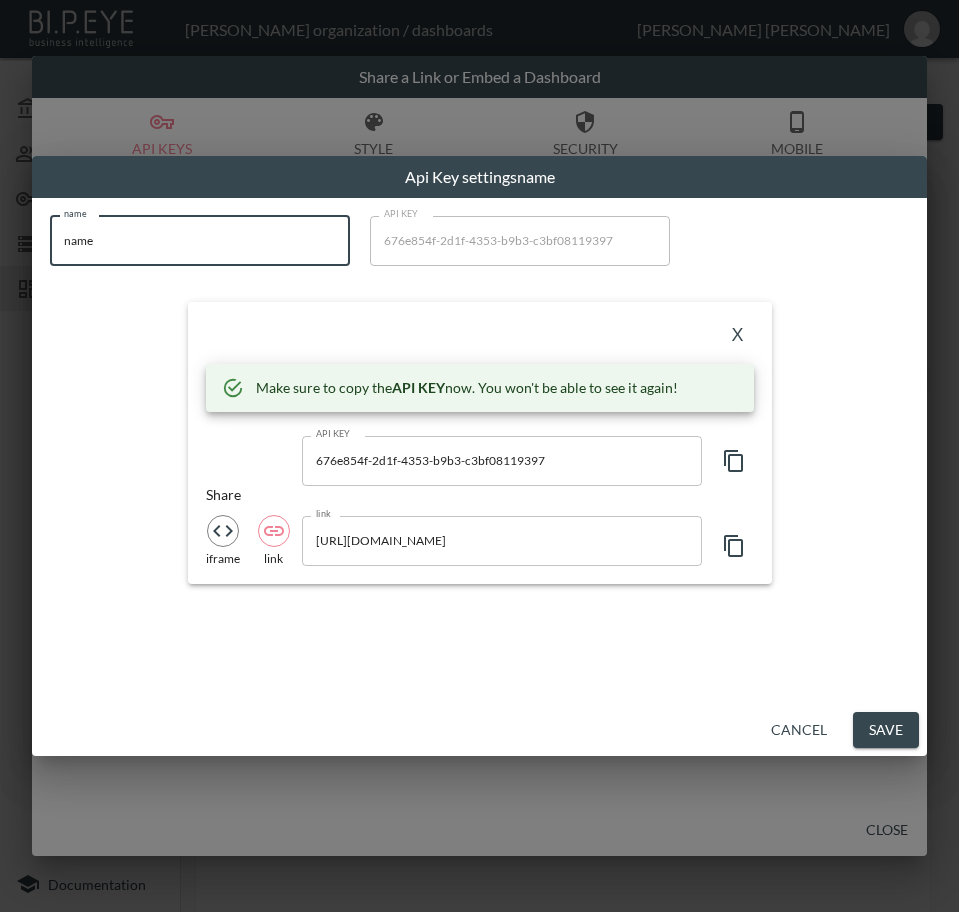 drag, startPoint x: 123, startPoint y: 249, endPoint x: 27, endPoint y: 237, distance: 96.74709 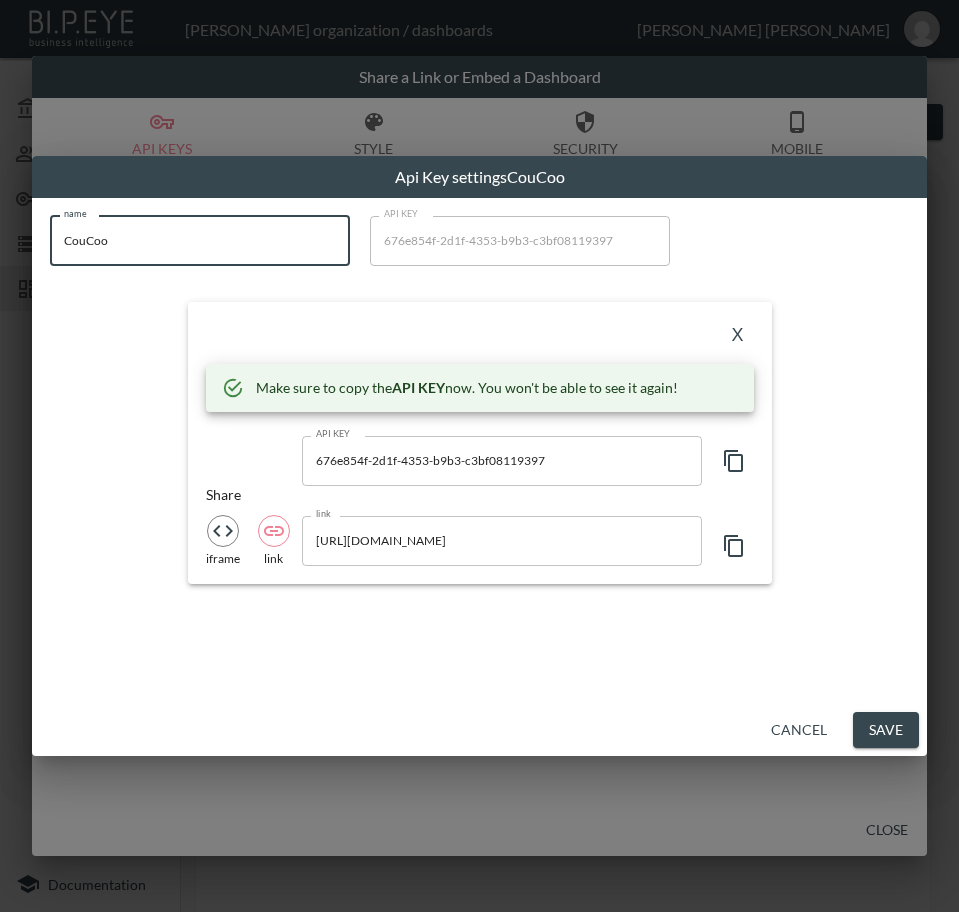 type on "CouCoo" 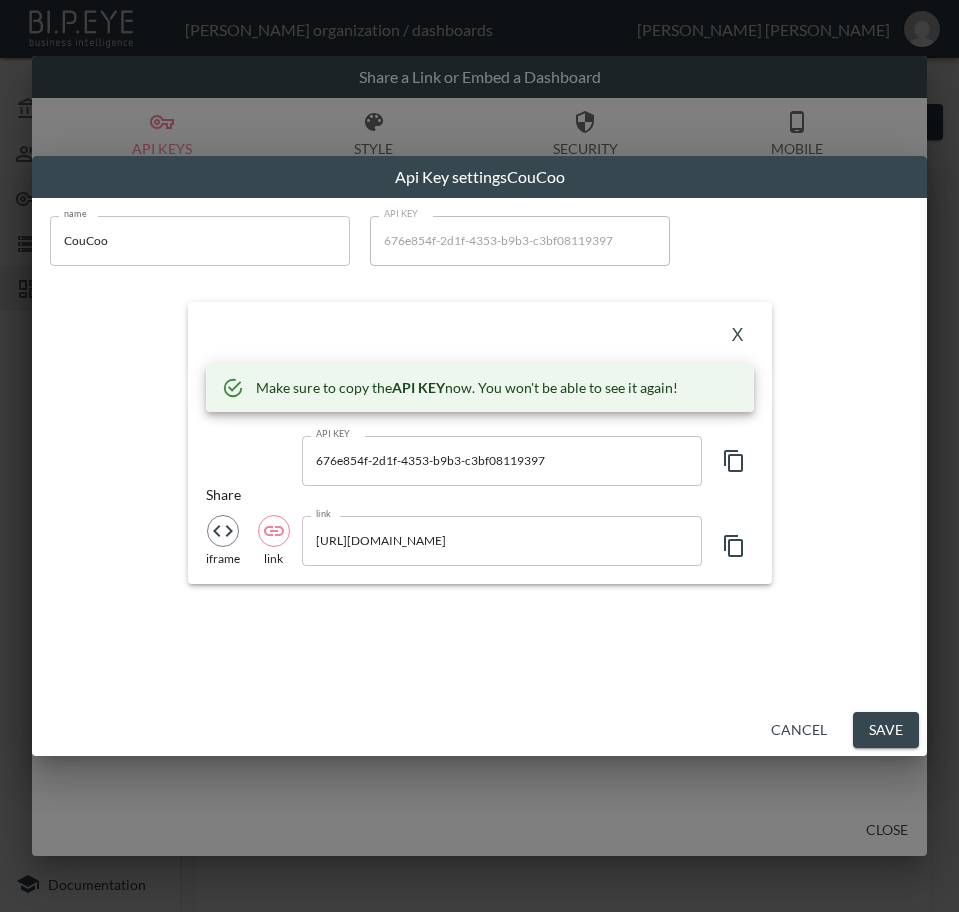 click on "X" at bounding box center [738, 336] 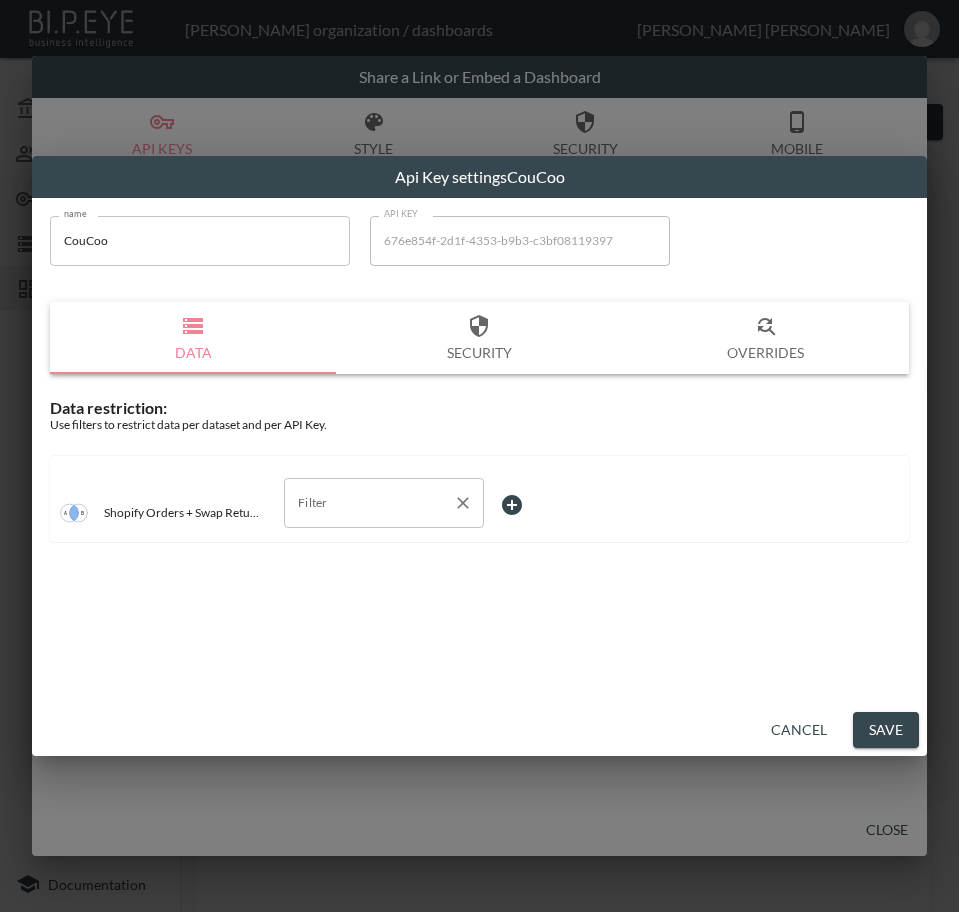 click on "Filter" at bounding box center [369, 503] 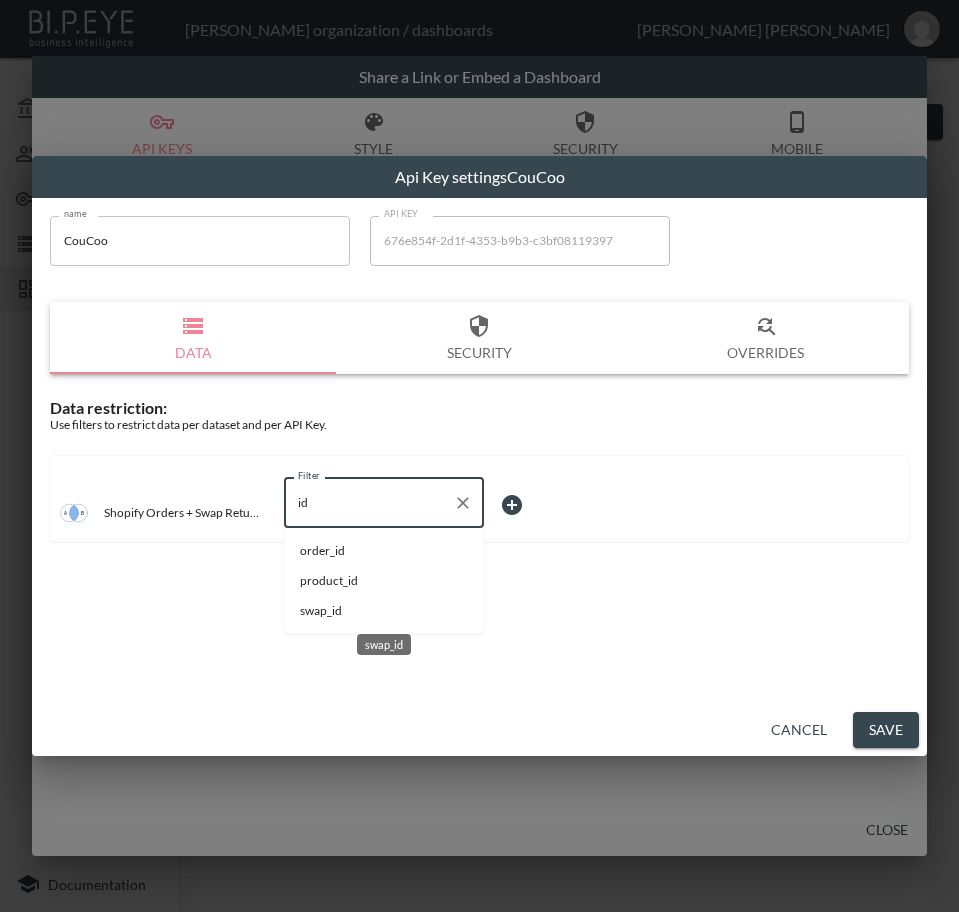 click on "swap_id" at bounding box center (384, 611) 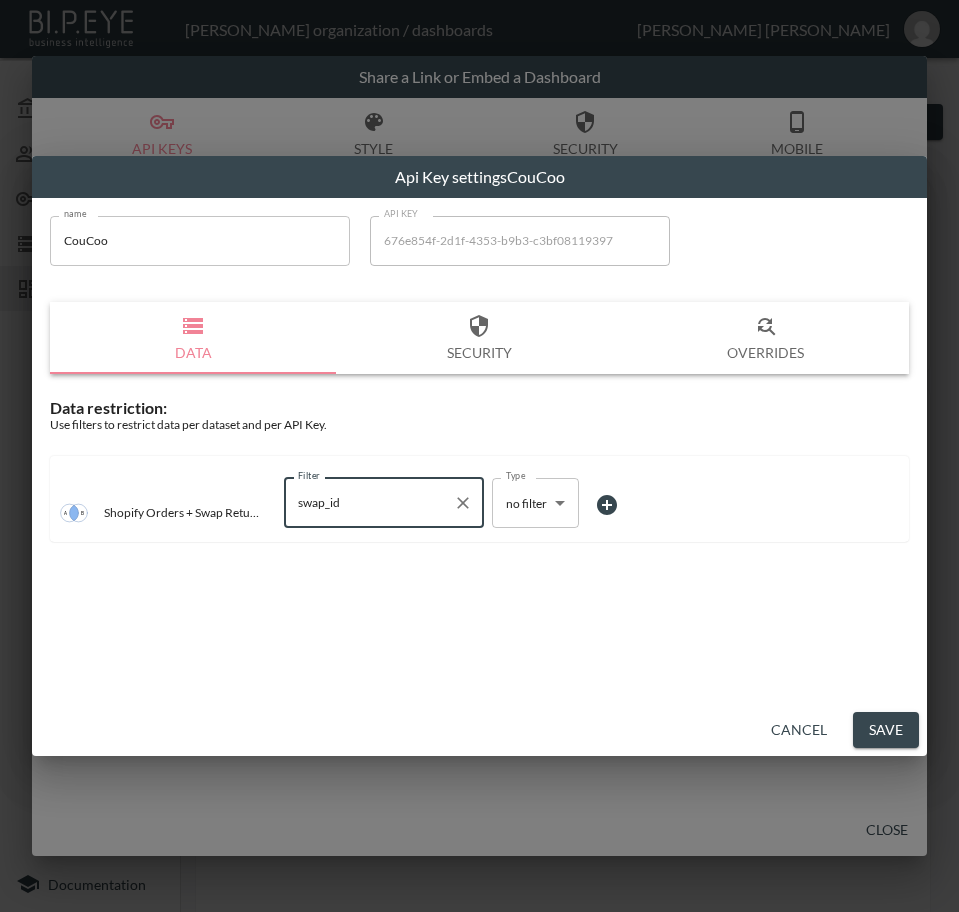 type on "swap_id" 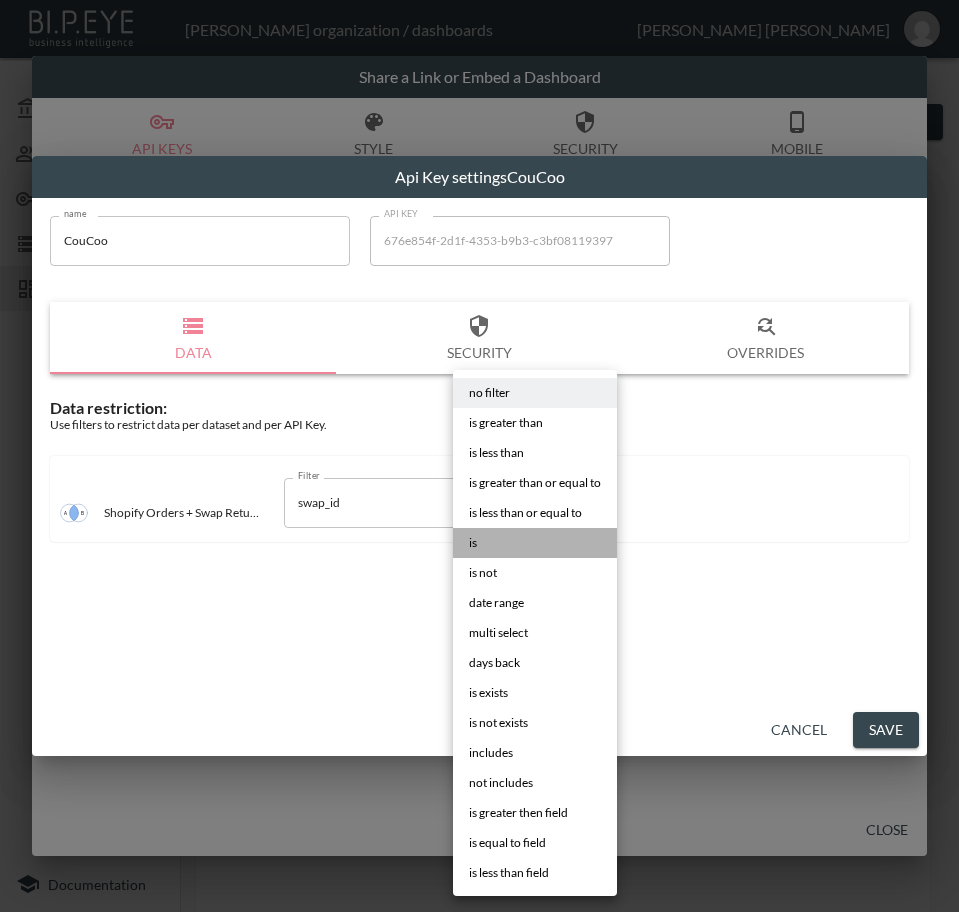 click on "is" at bounding box center (535, 543) 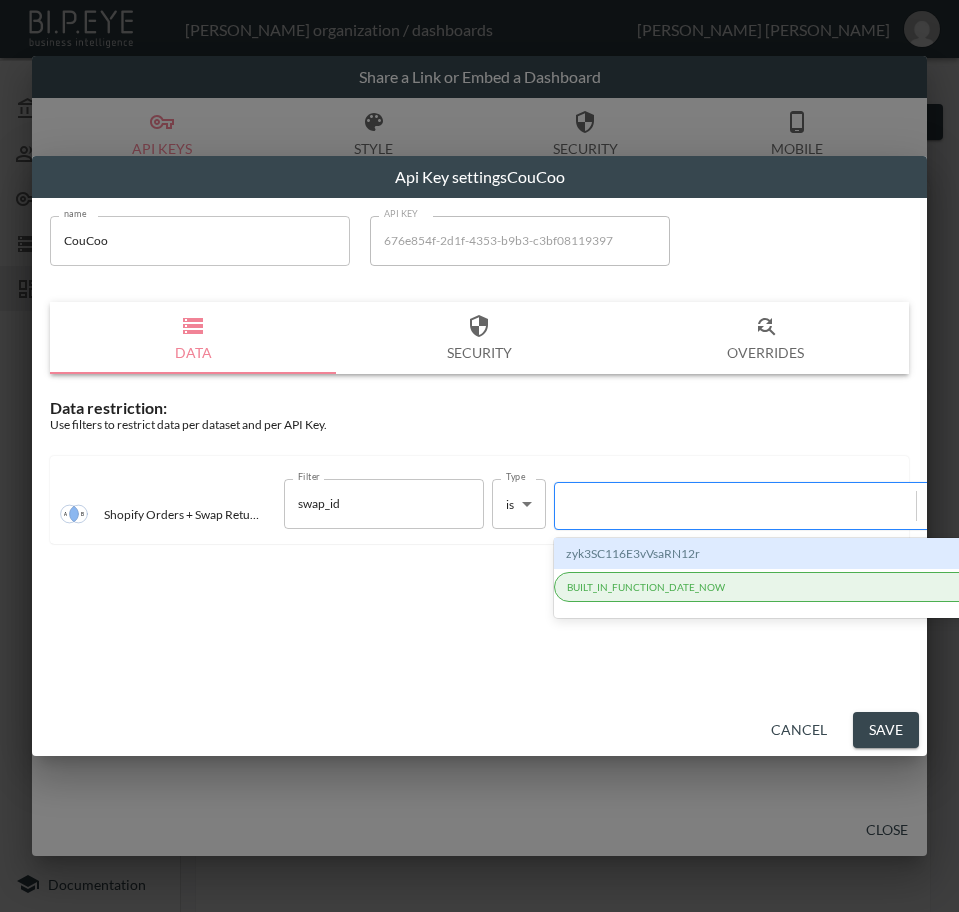 click at bounding box center [735, 505] 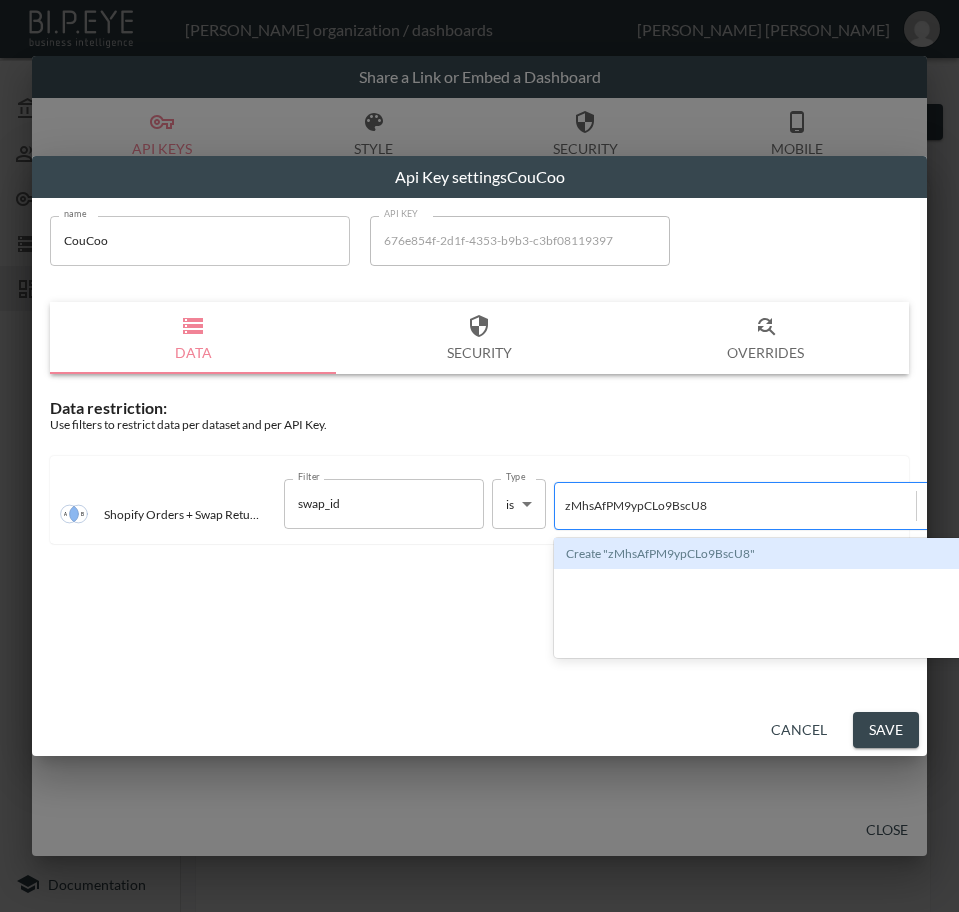type 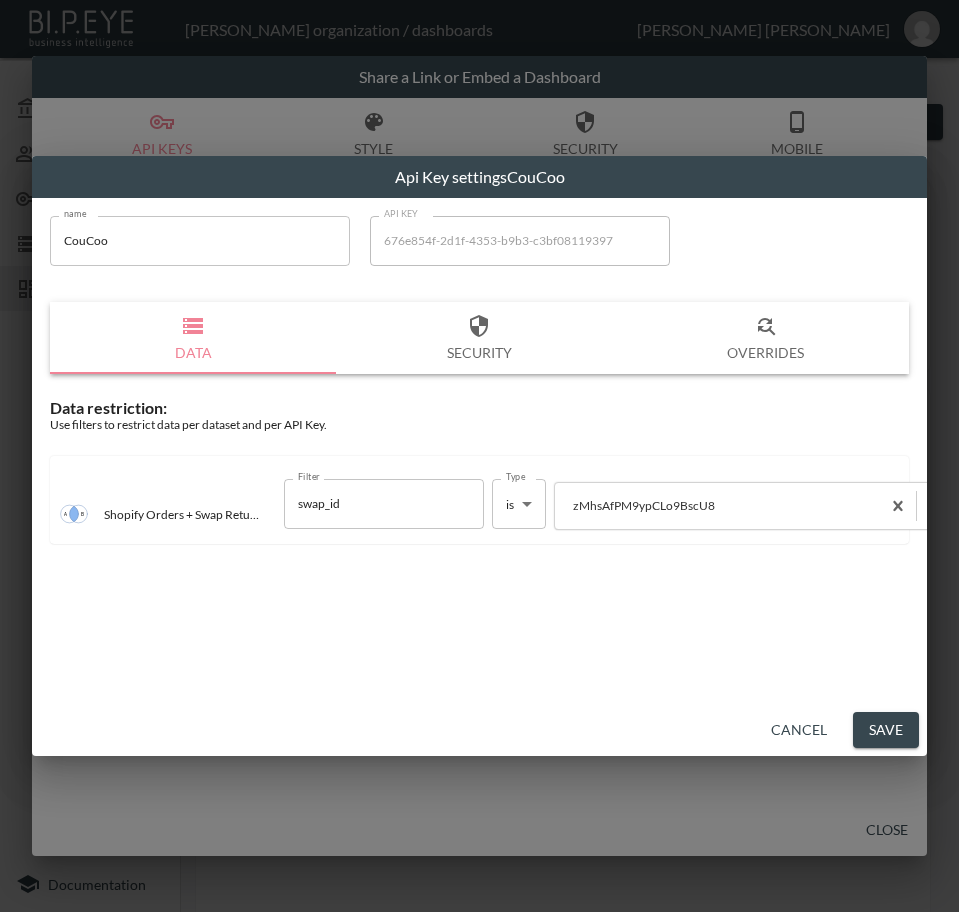 click on "Save" at bounding box center (886, 730) 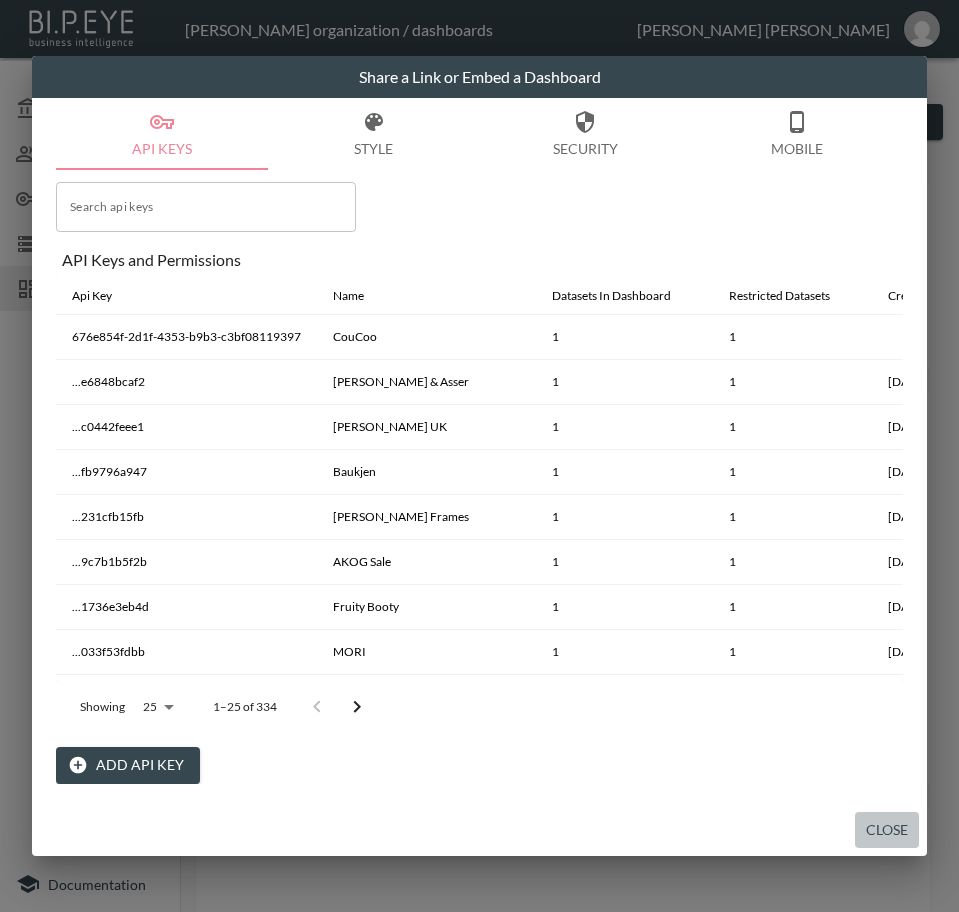 click on "Close" at bounding box center [887, 830] 